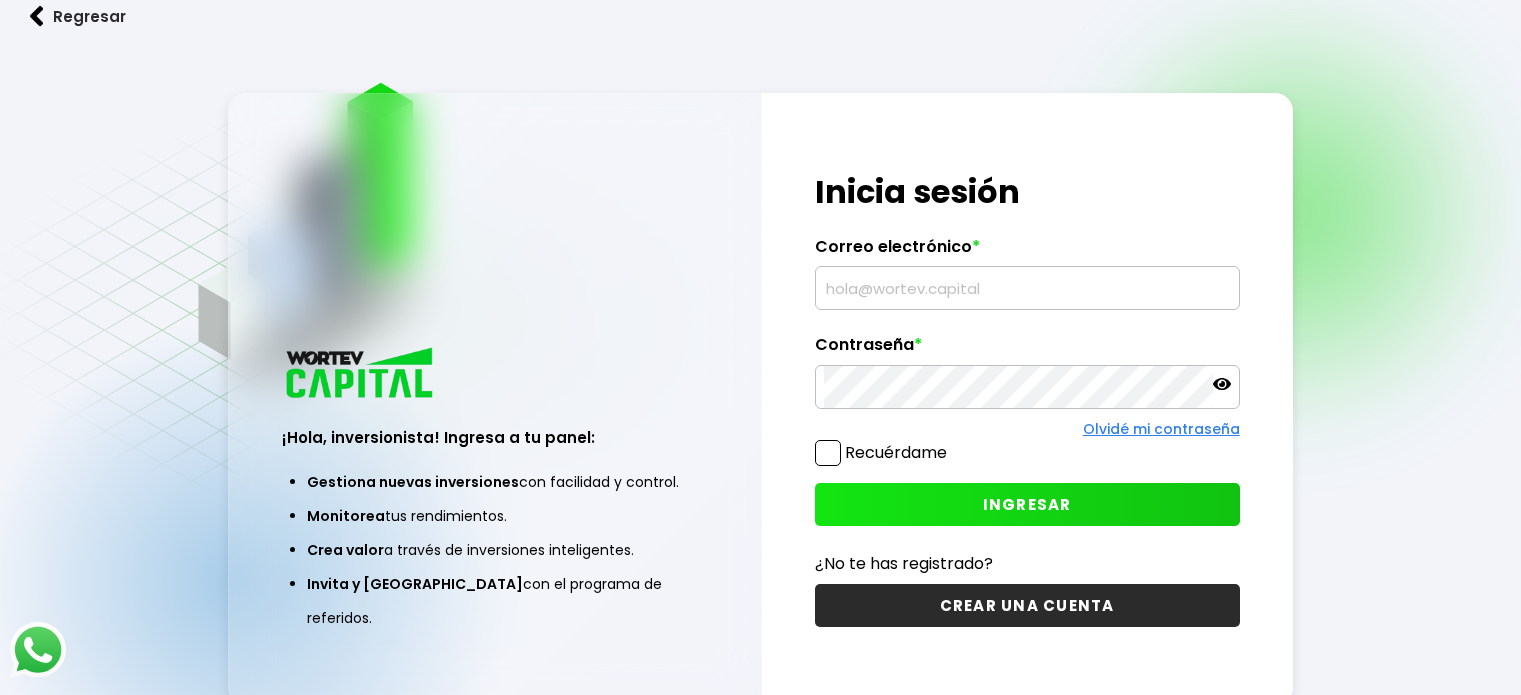 scroll, scrollTop: 0, scrollLeft: 0, axis: both 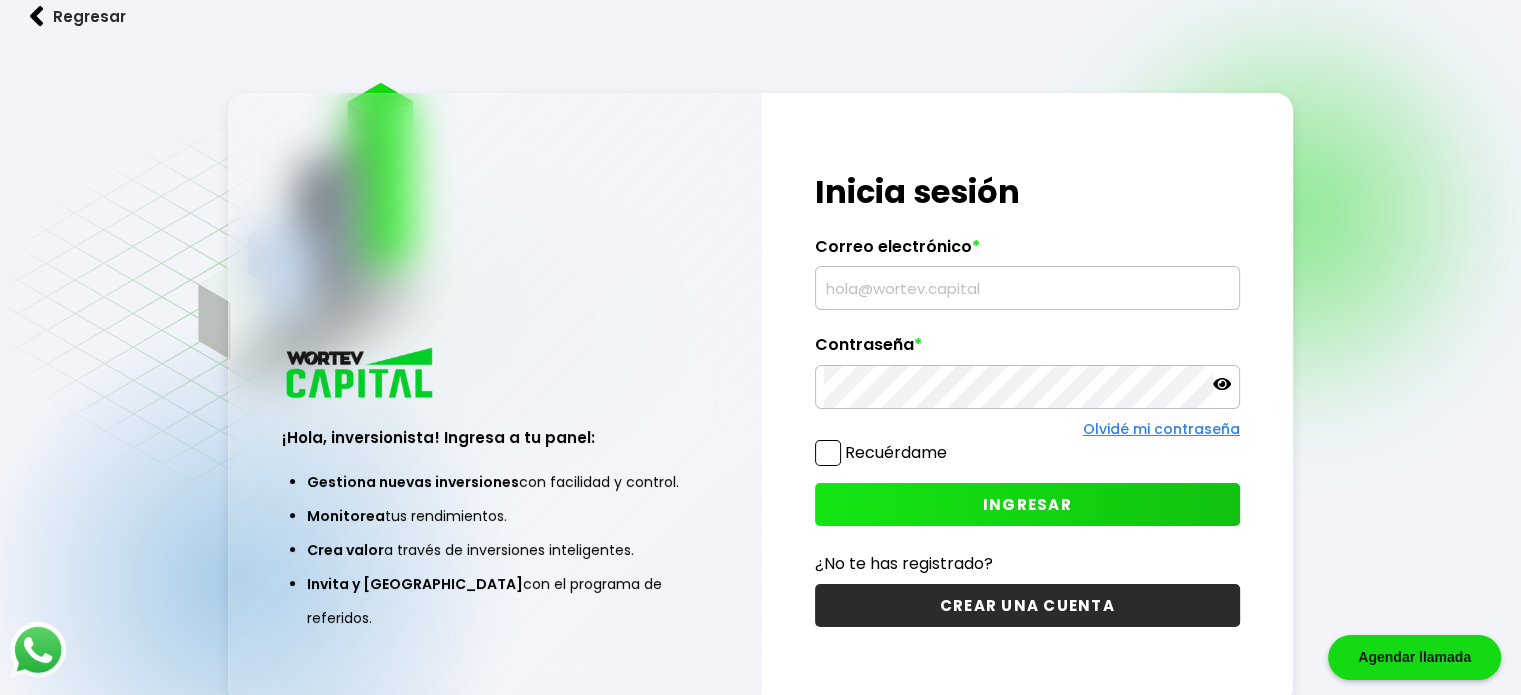 type on "tsukitony@hotmail.com" 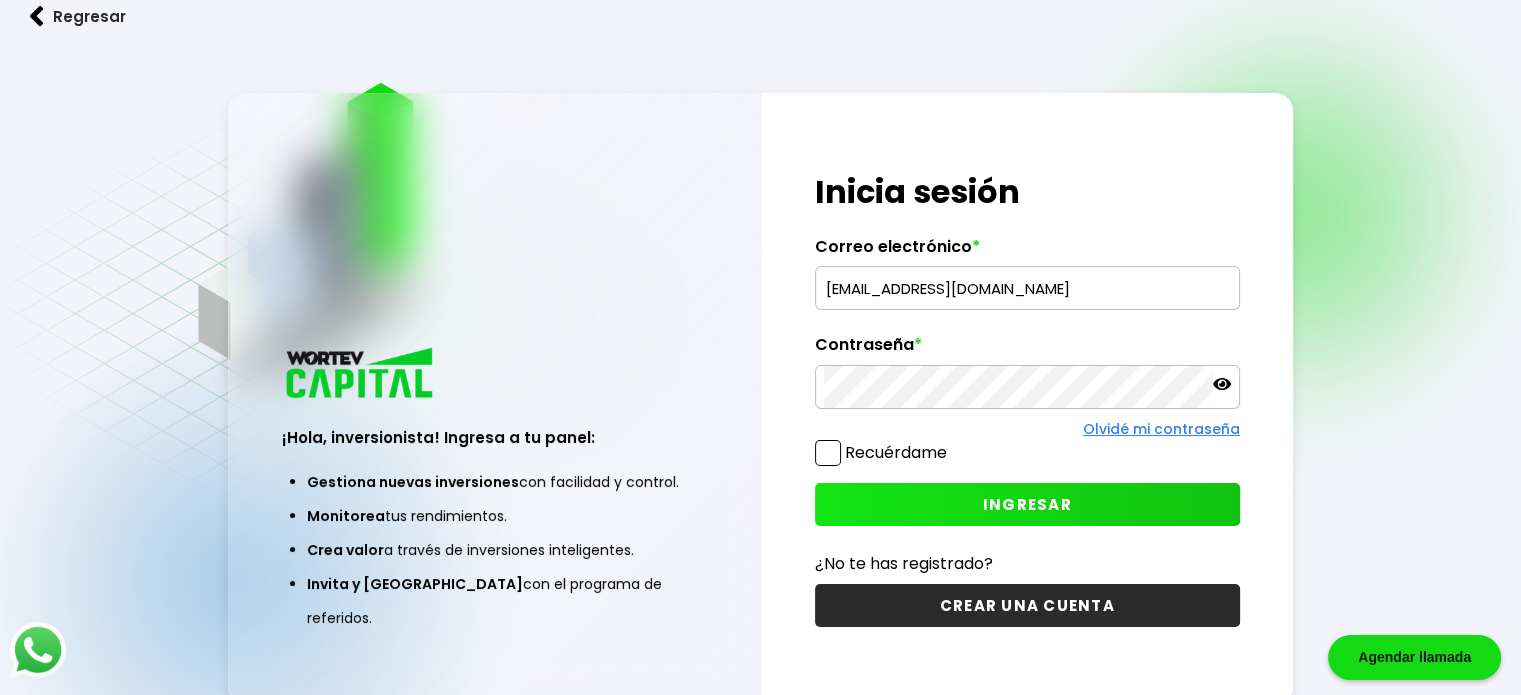click 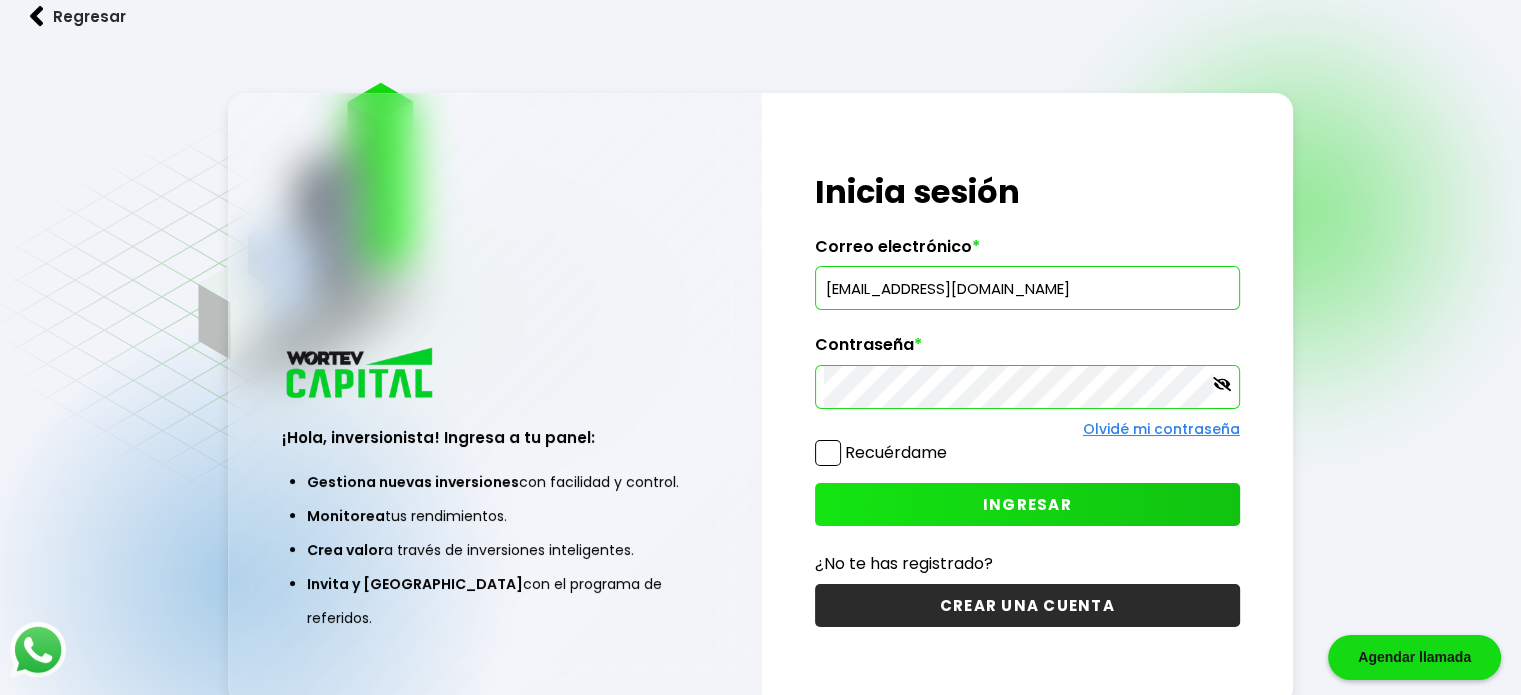 click at bounding box center [828, 453] 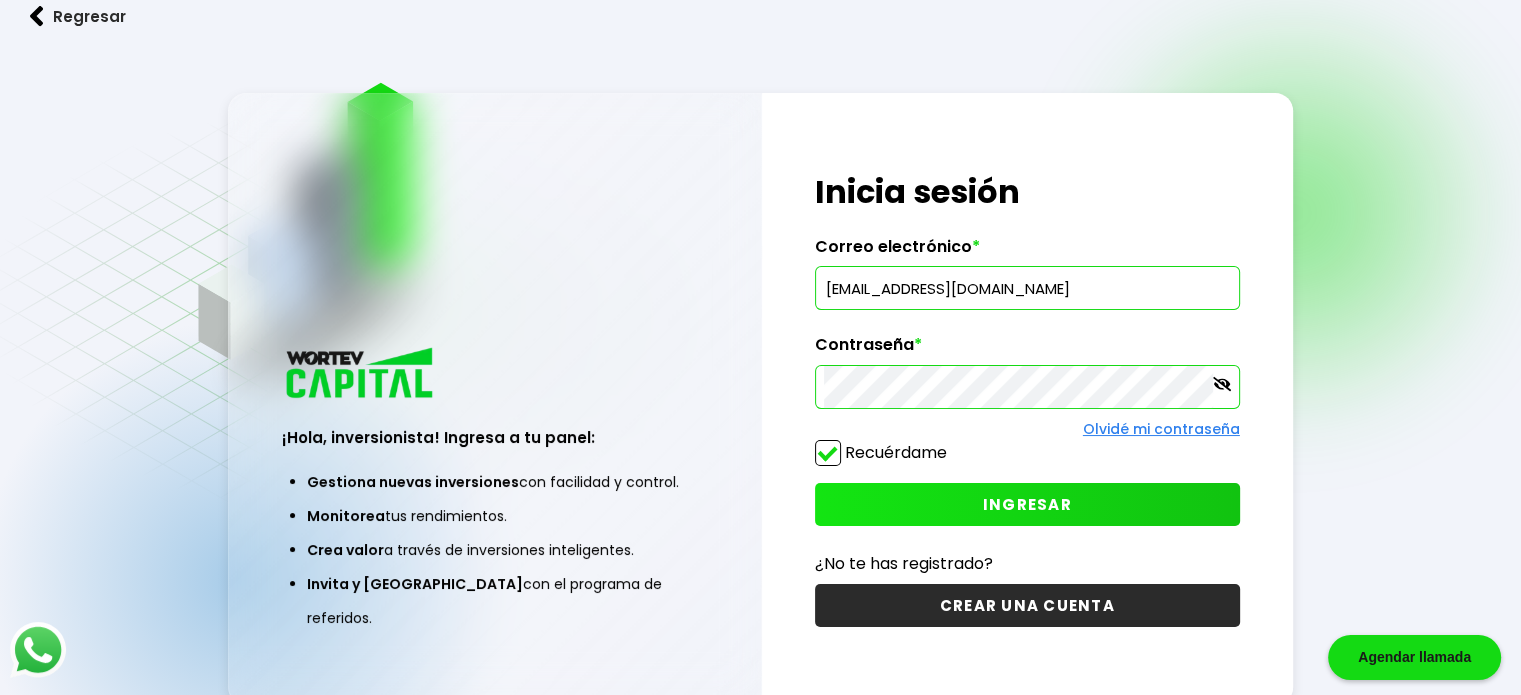 click on "INGRESAR" at bounding box center (1027, 504) 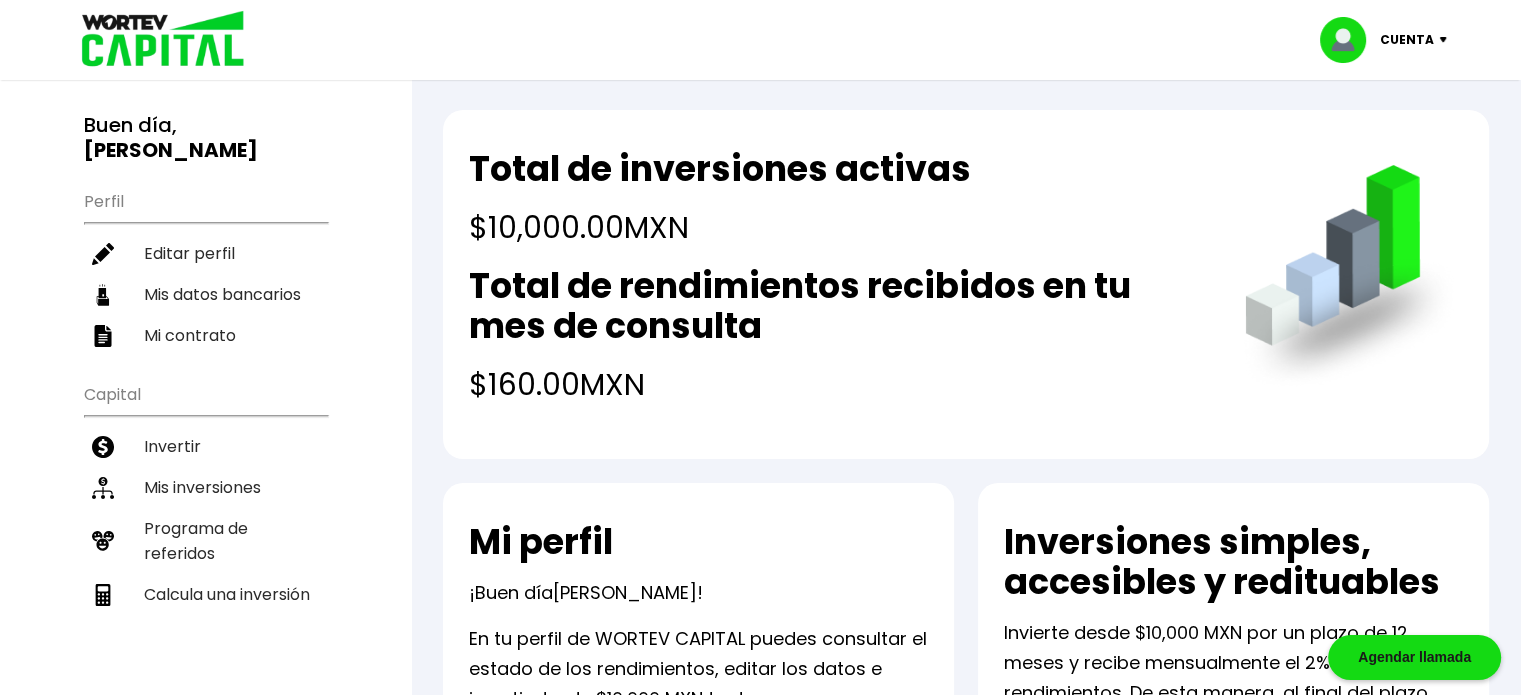 scroll, scrollTop: 0, scrollLeft: 0, axis: both 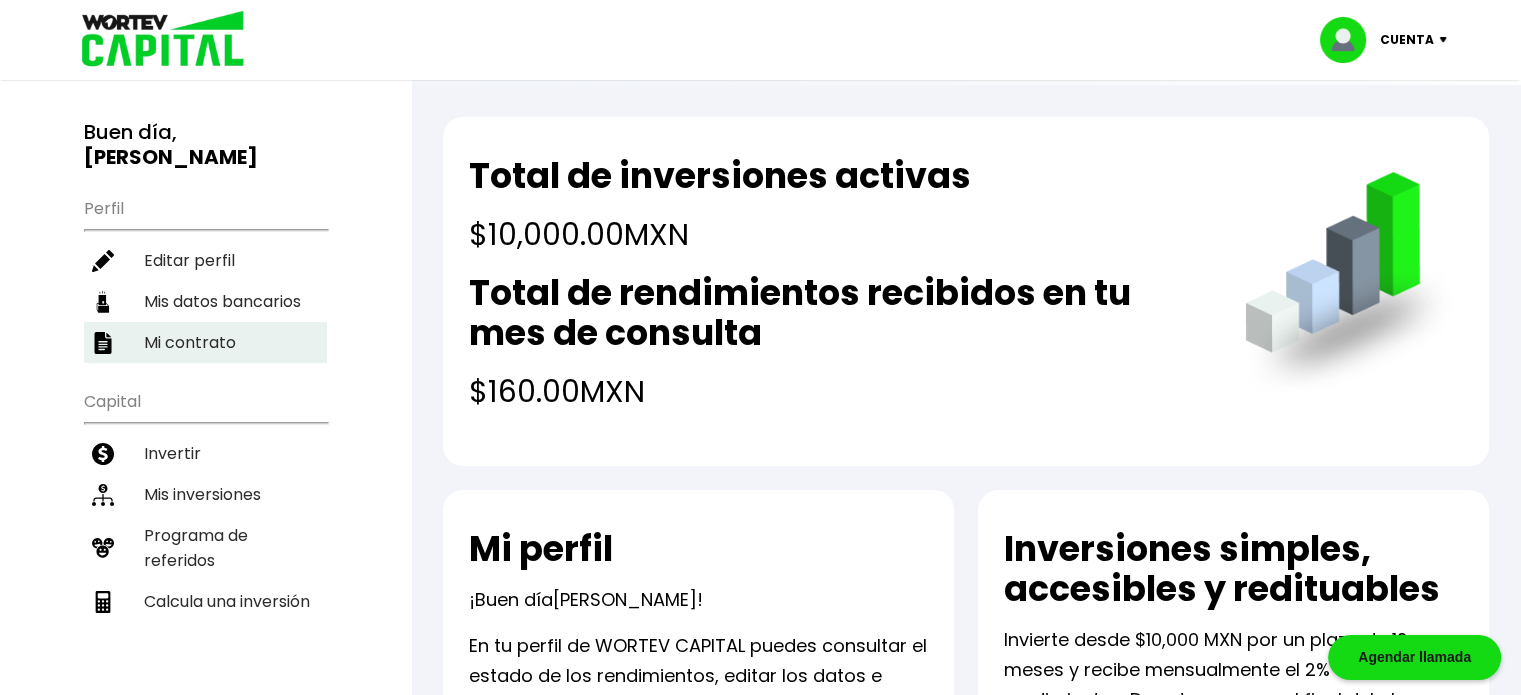 click on "Mi contrato" at bounding box center (205, 342) 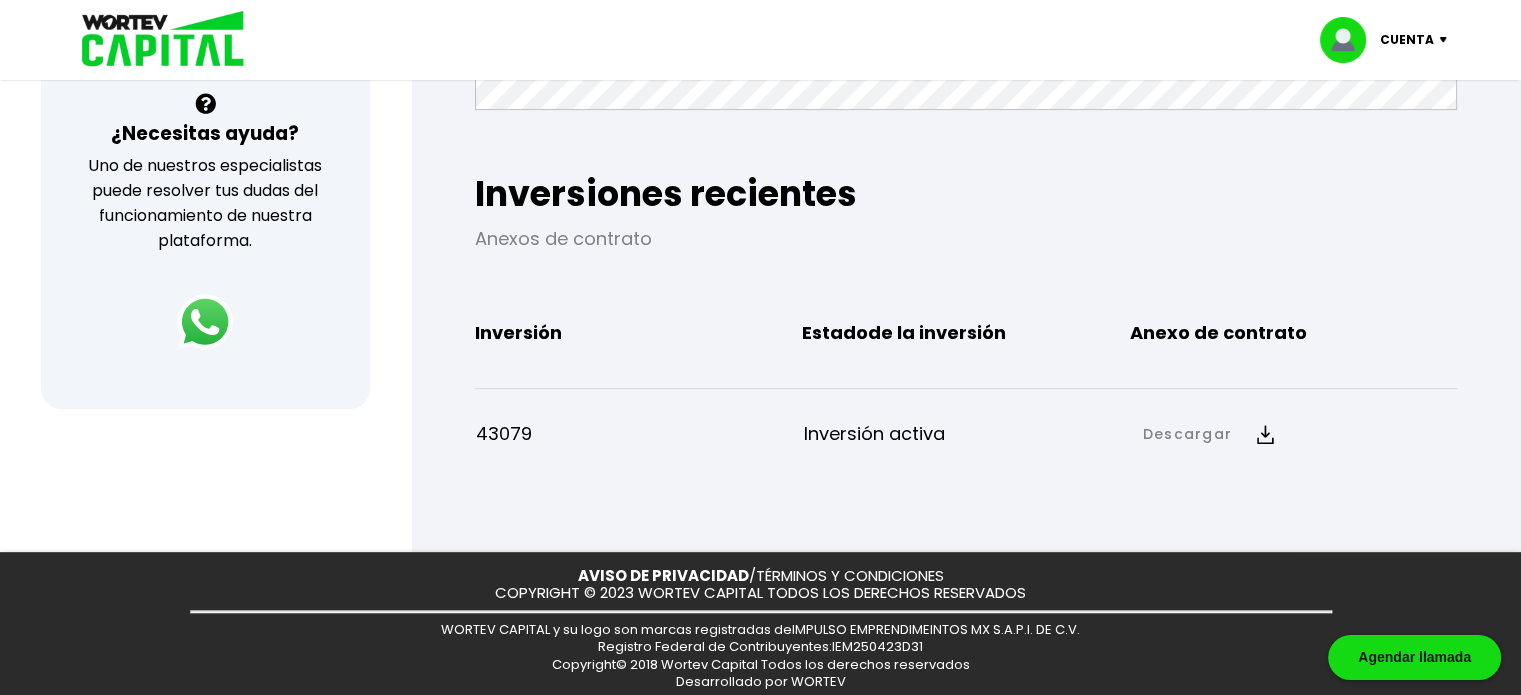 scroll, scrollTop: 705, scrollLeft: 0, axis: vertical 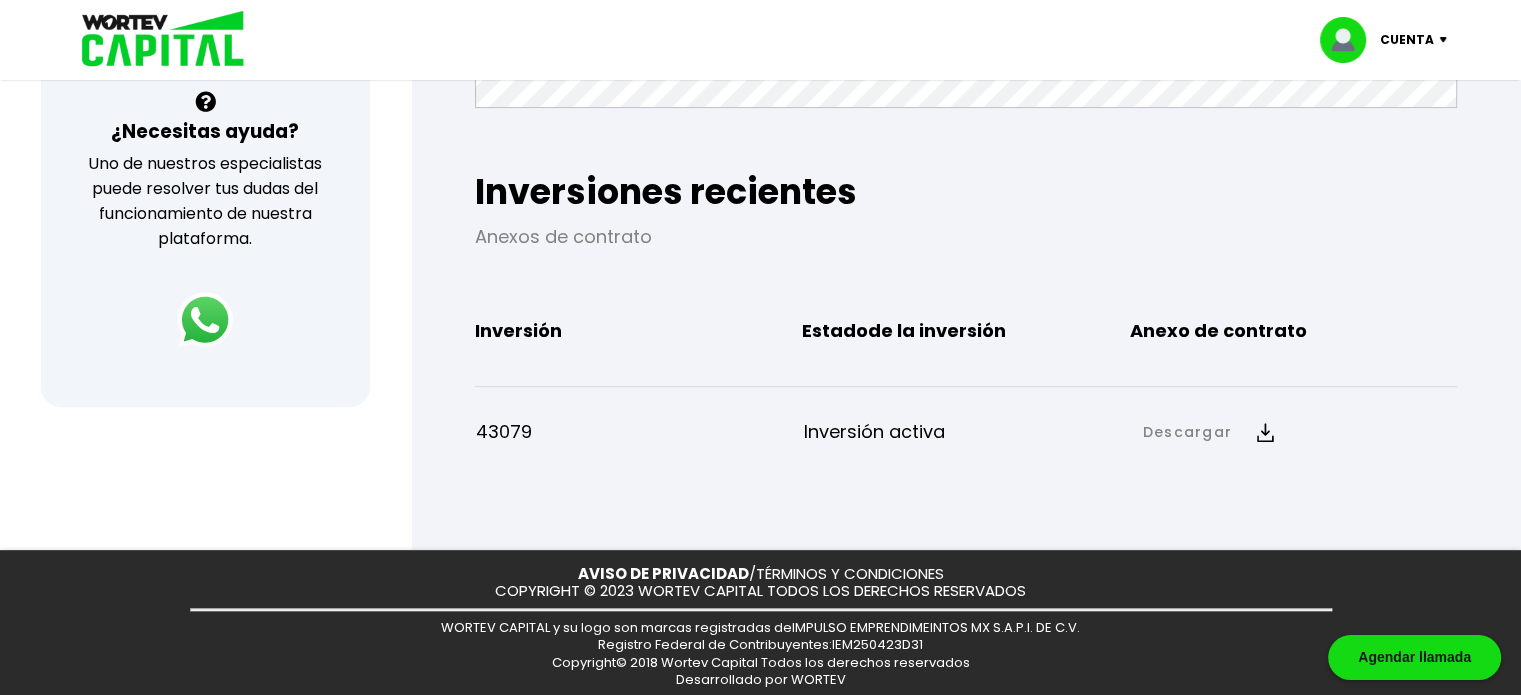 click on "Descargar" at bounding box center (1208, 432) 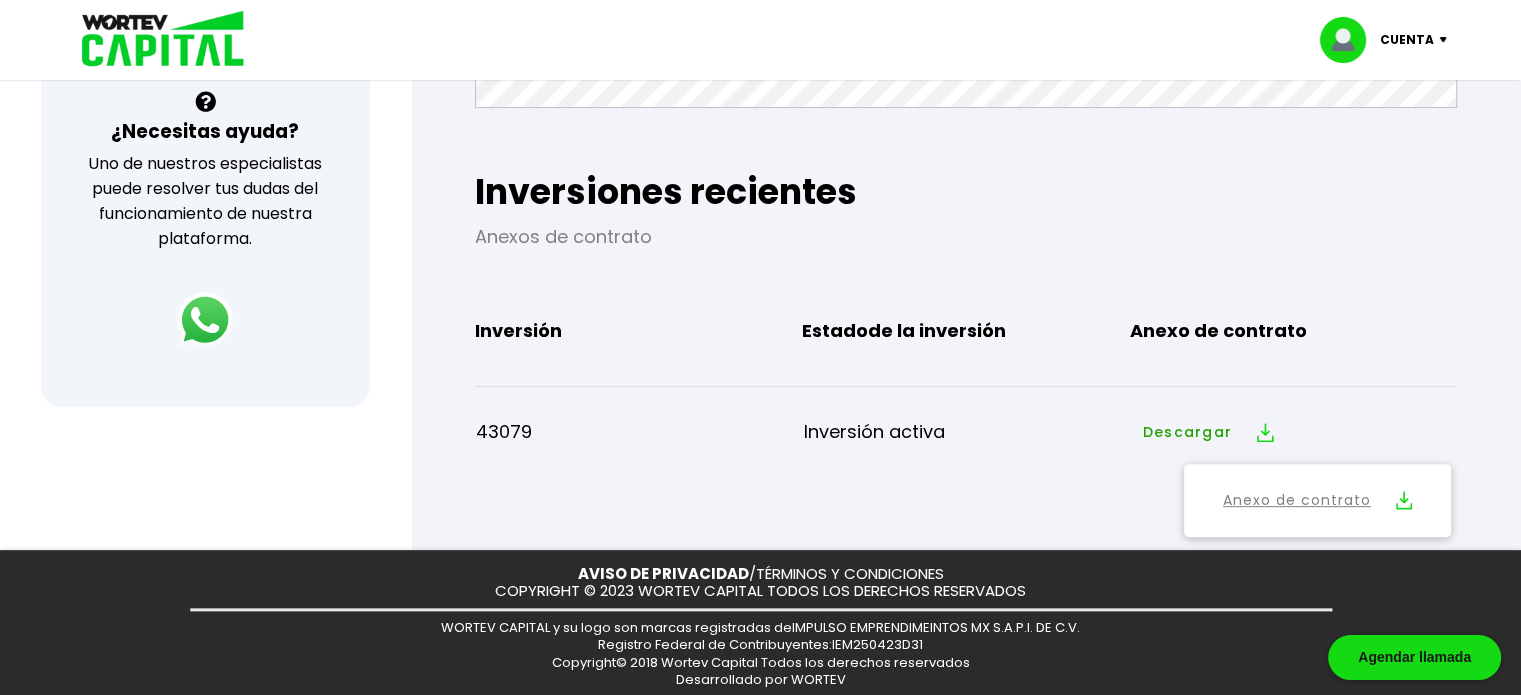 click on "Anexo de contrato" at bounding box center [1297, 500] 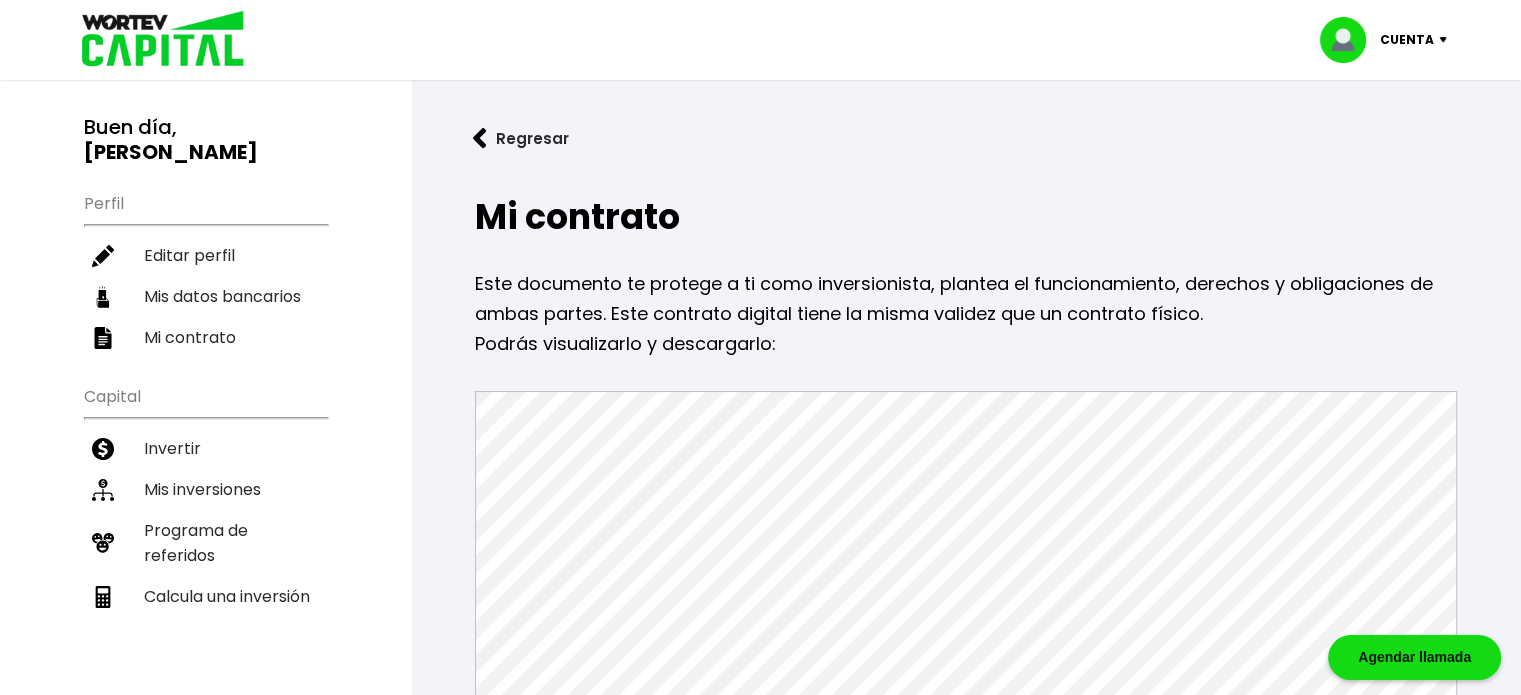 scroll, scrollTop: 0, scrollLeft: 0, axis: both 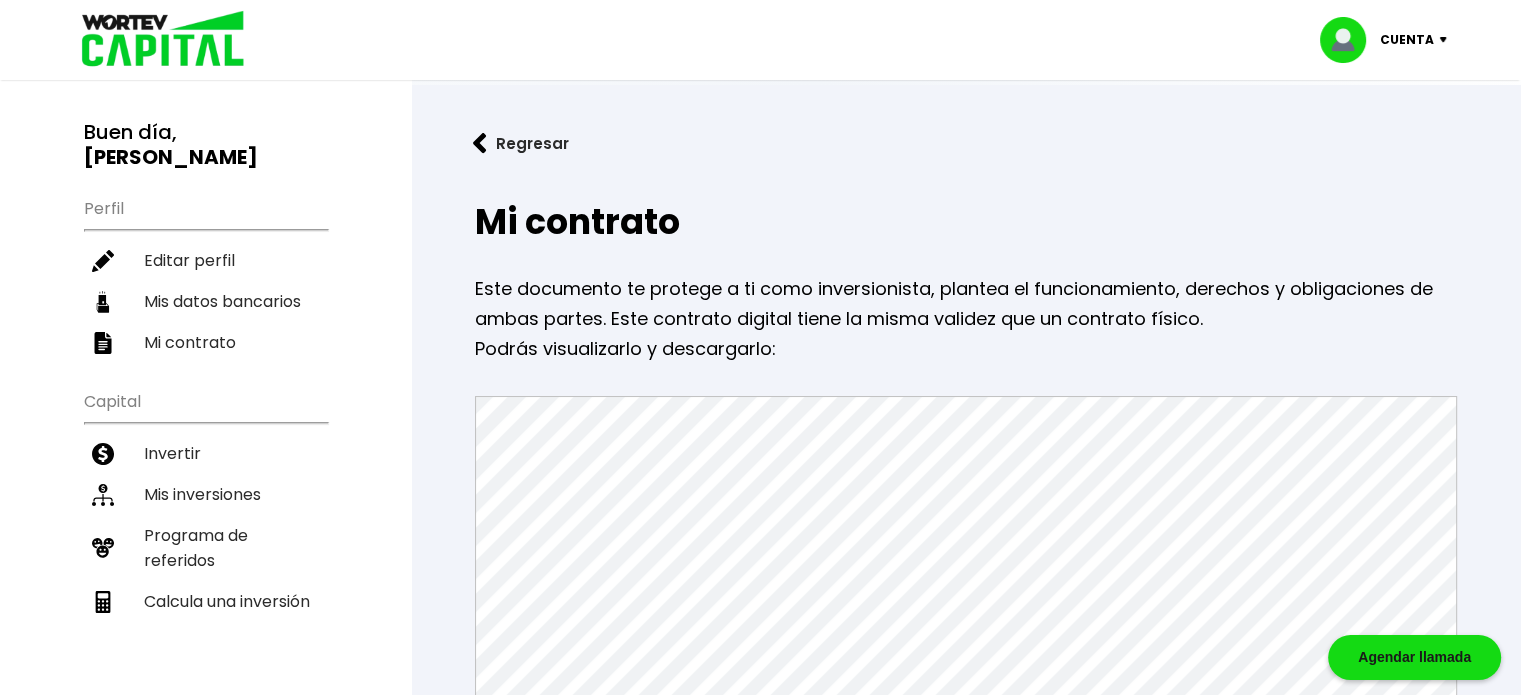 click at bounding box center [480, 143] 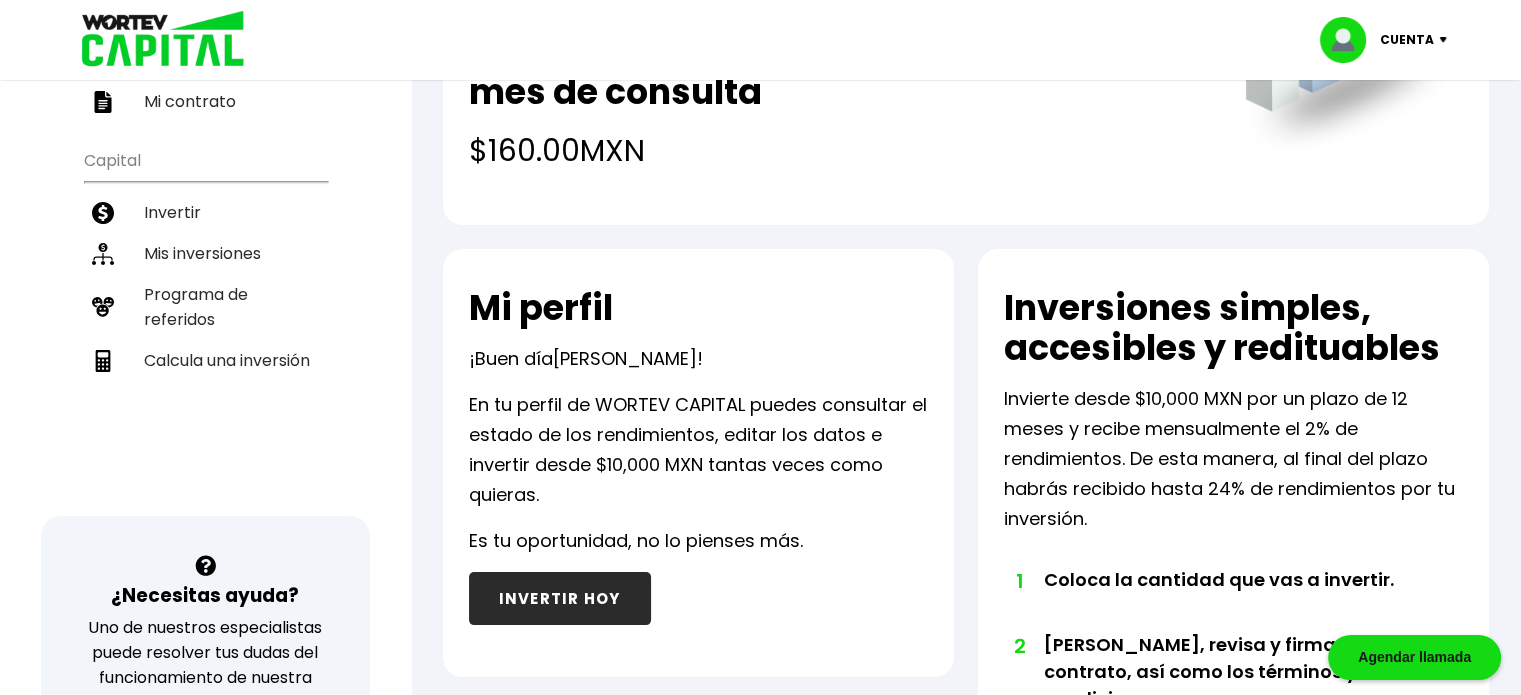 scroll, scrollTop: 228, scrollLeft: 0, axis: vertical 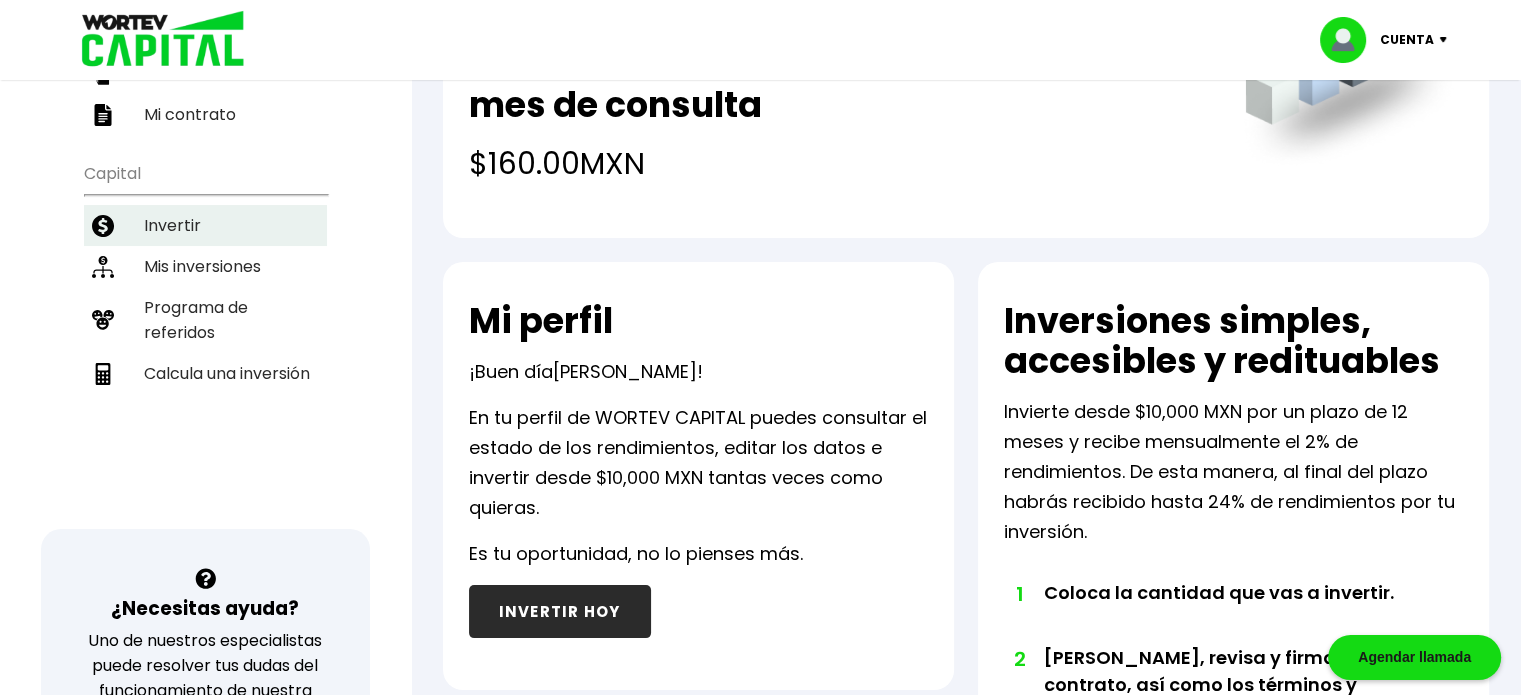 click on "Invertir" at bounding box center (205, 225) 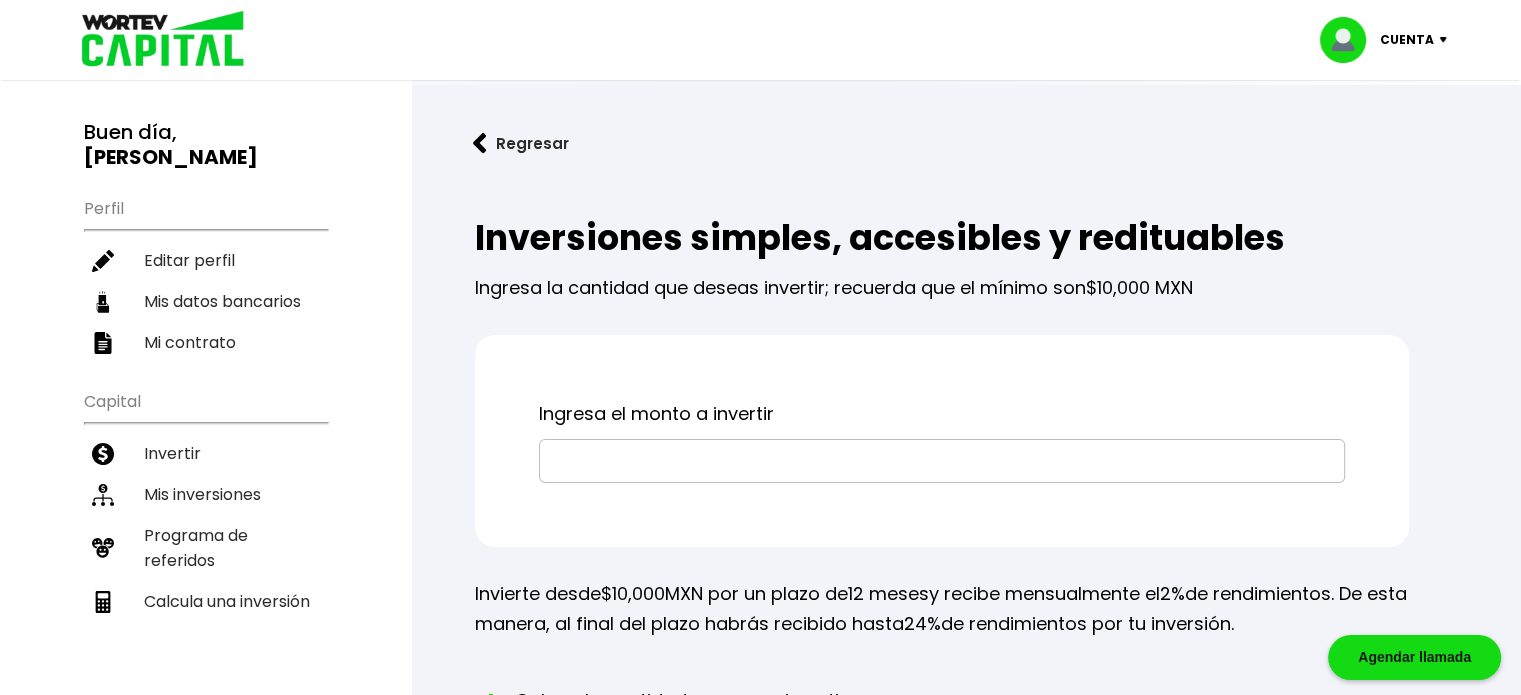click at bounding box center [942, 461] 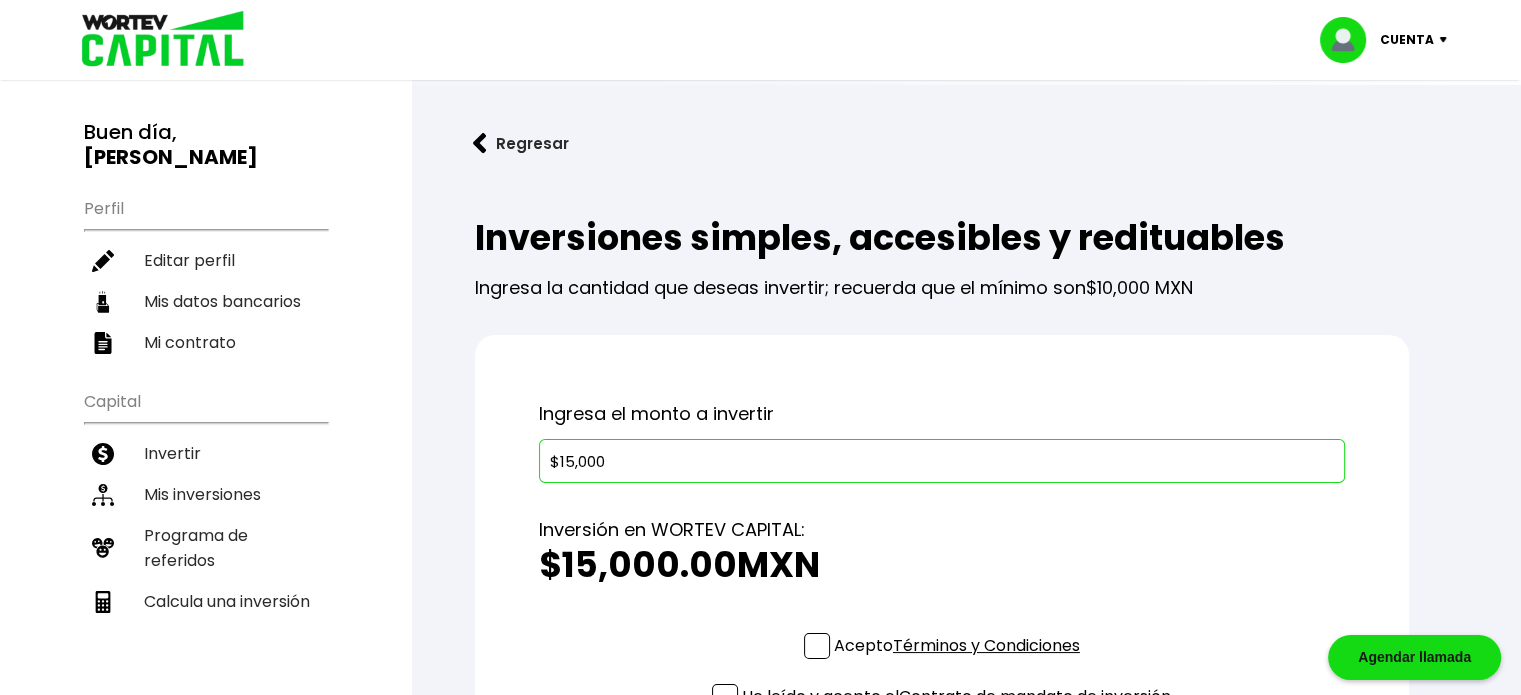 type on "$15,000" 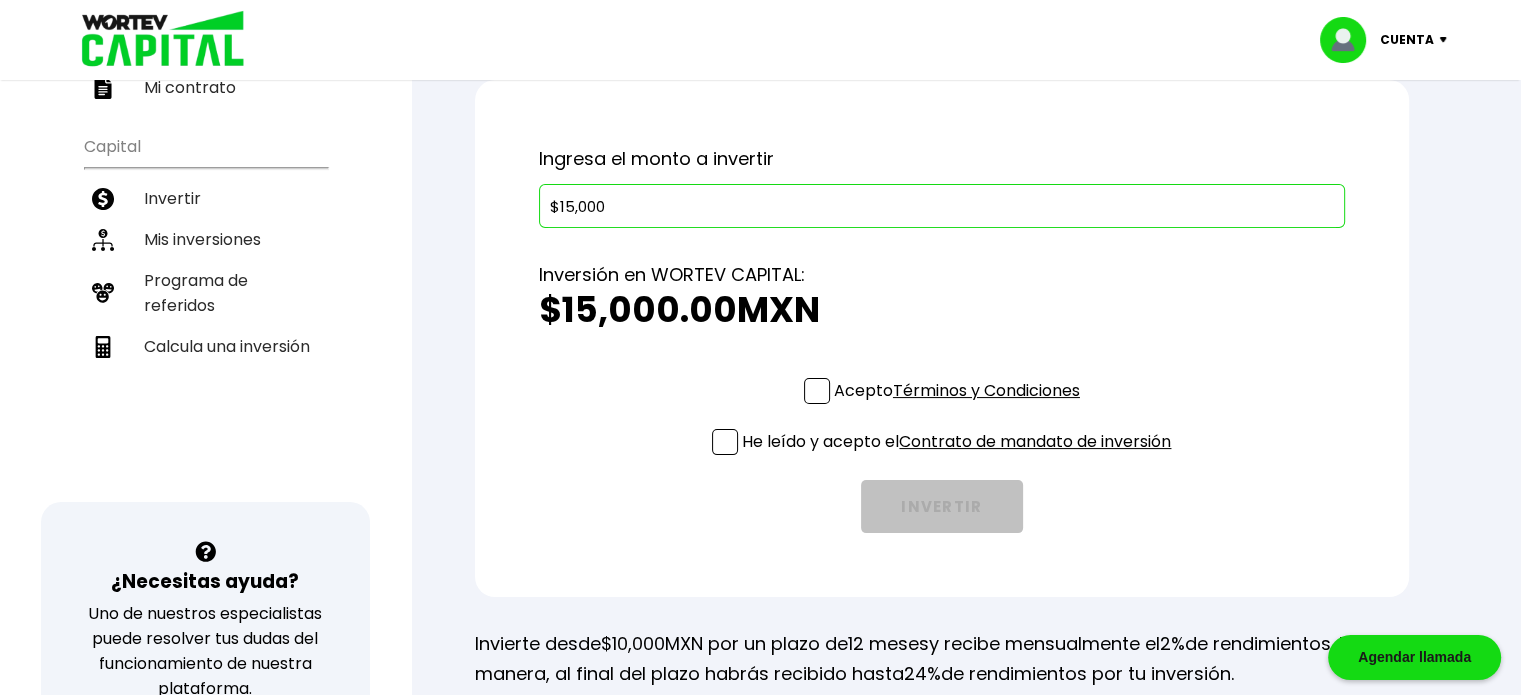 scroll, scrollTop: 300, scrollLeft: 0, axis: vertical 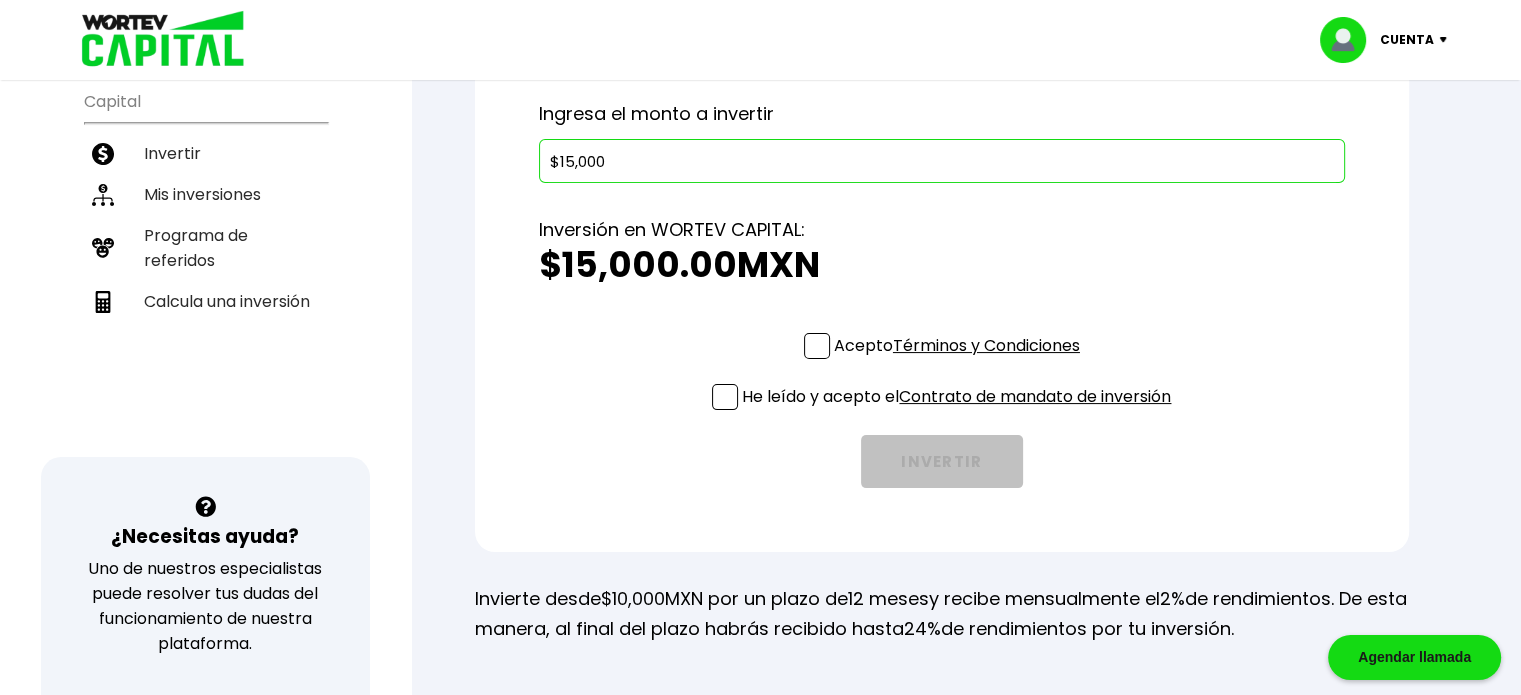 click at bounding box center (817, 346) 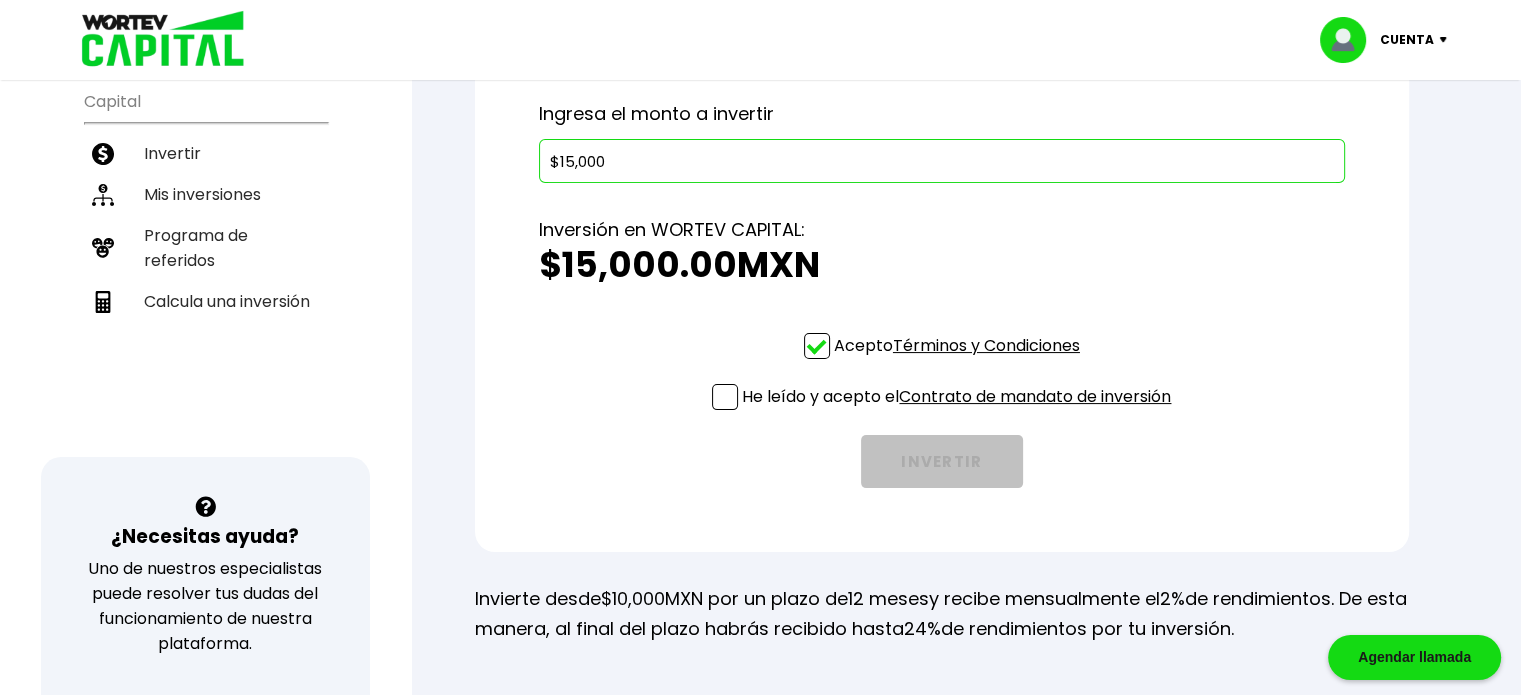 click at bounding box center (725, 397) 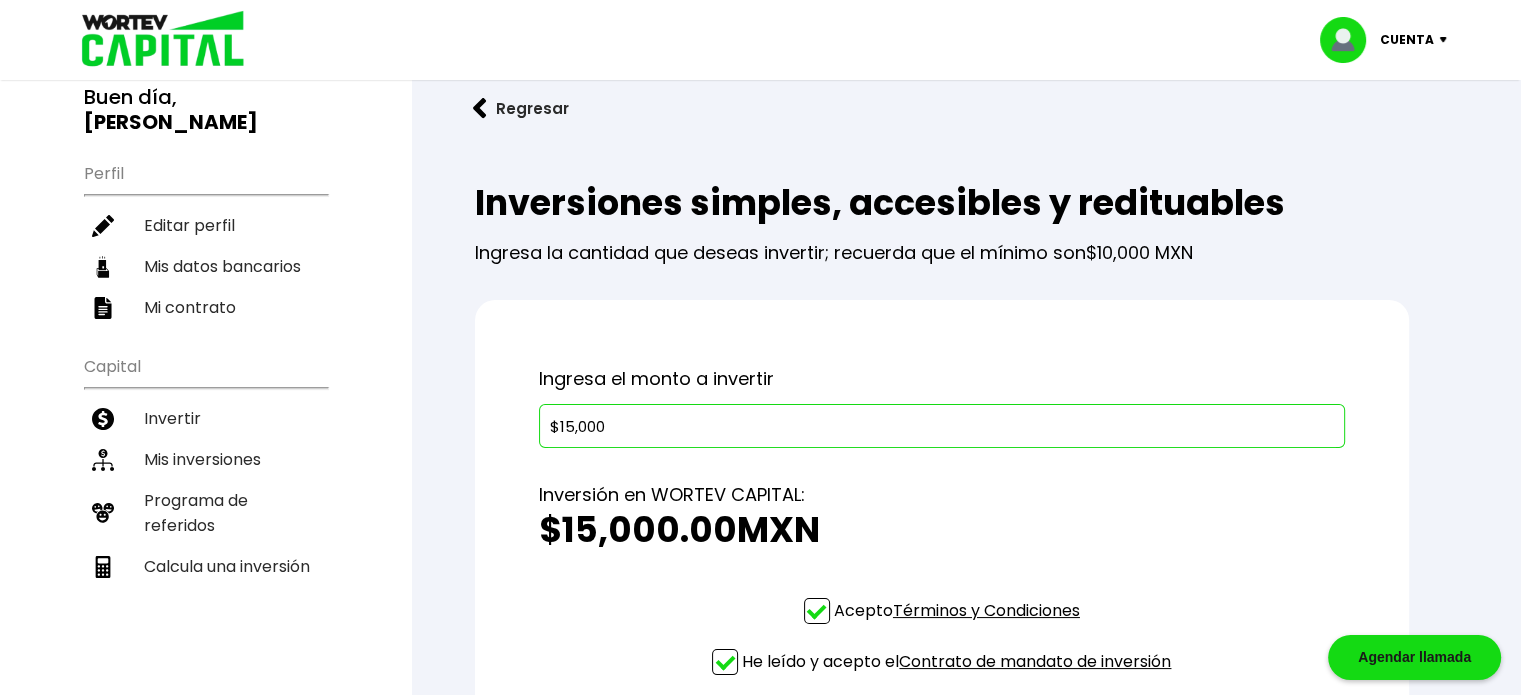 scroll, scrollTop: 0, scrollLeft: 0, axis: both 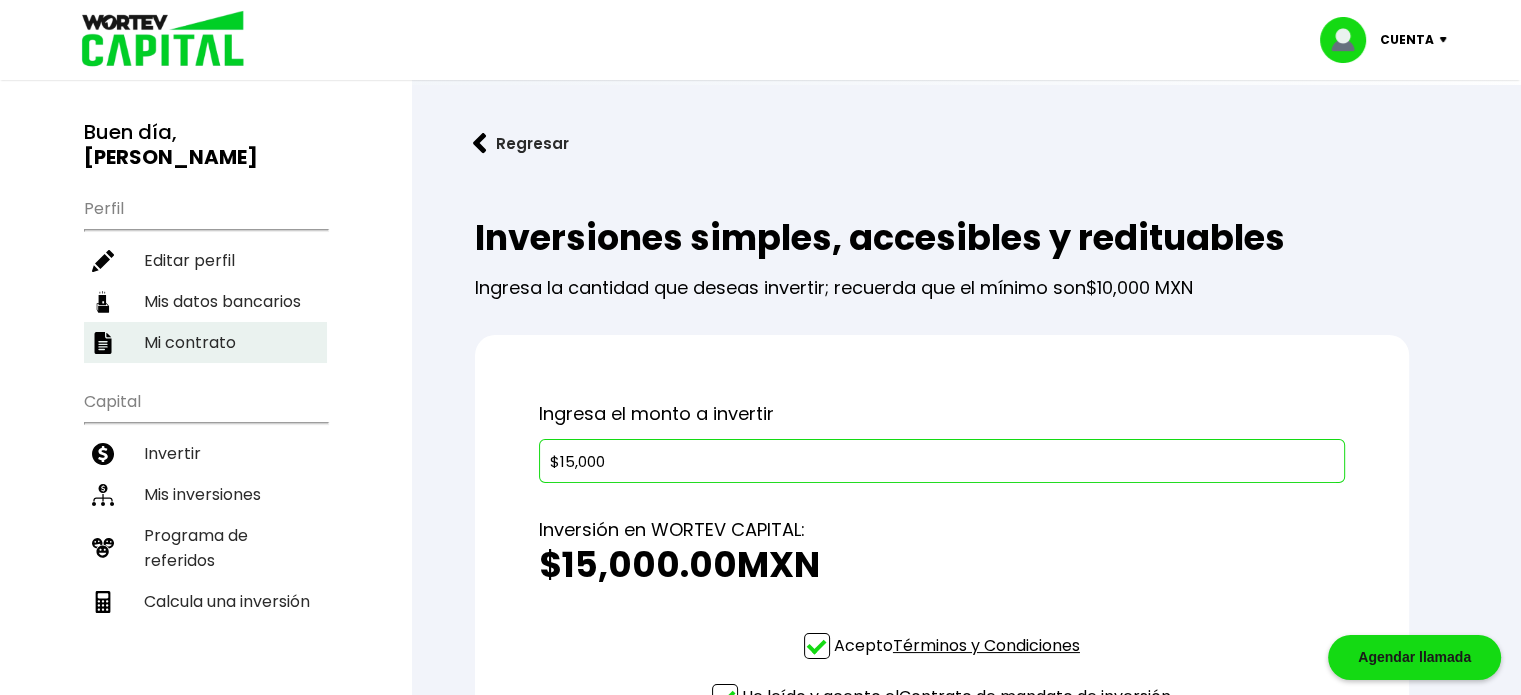 click on "Mi contrato" at bounding box center (205, 342) 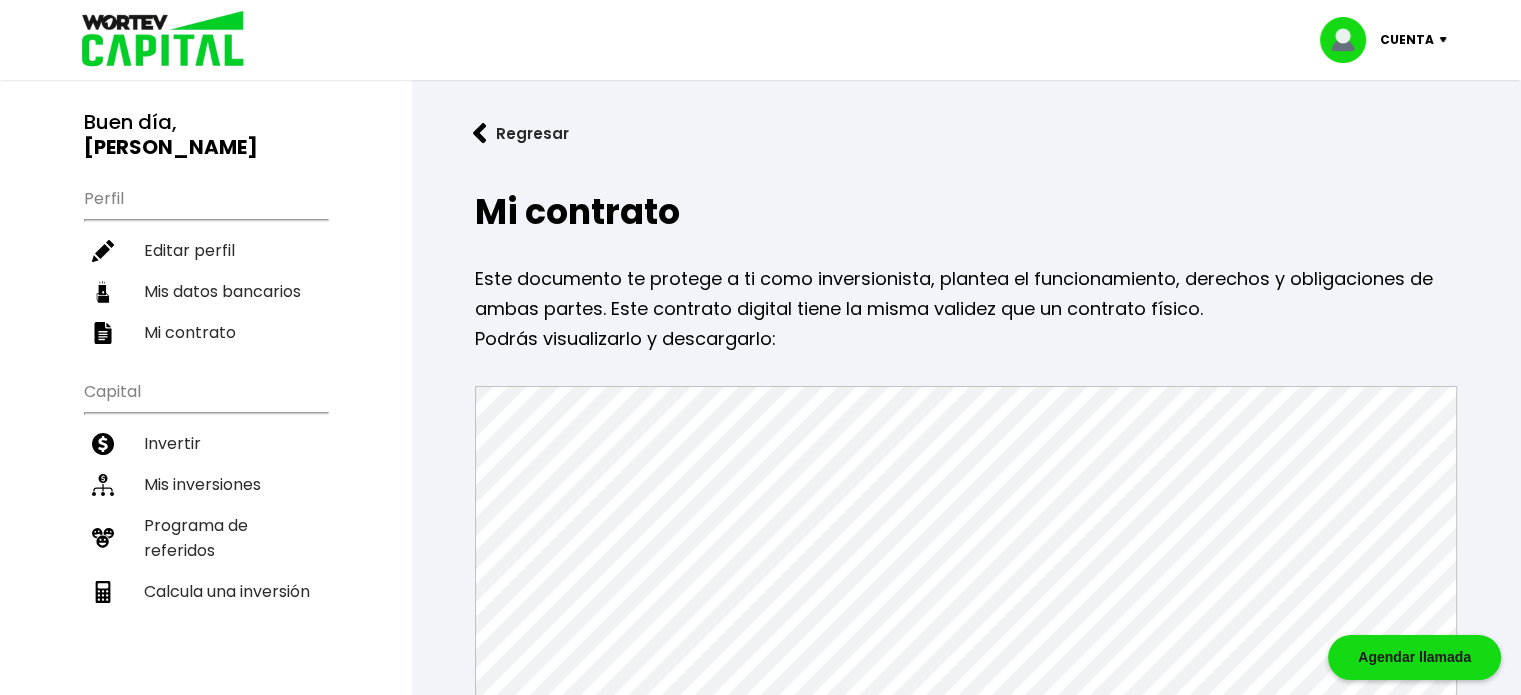 scroll, scrollTop: 5, scrollLeft: 0, axis: vertical 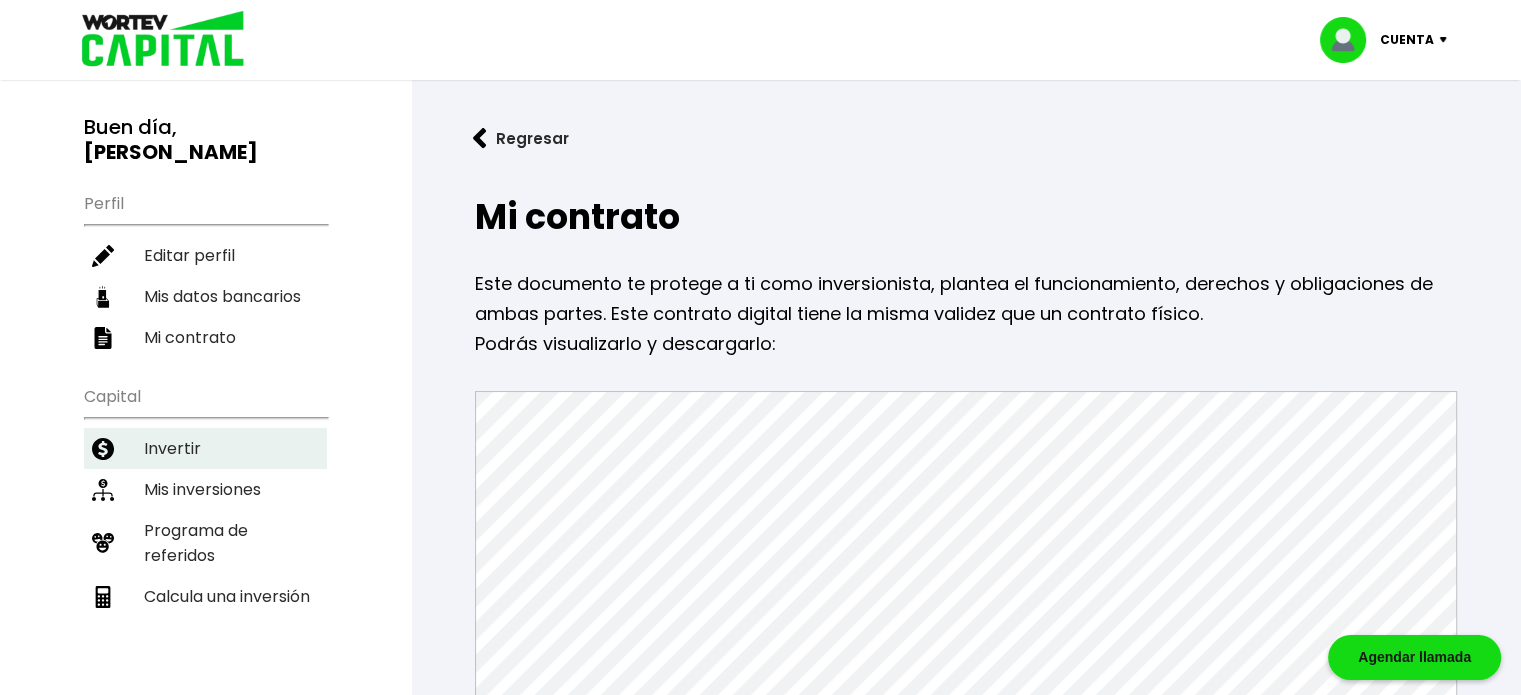click on "Invertir" at bounding box center [205, 448] 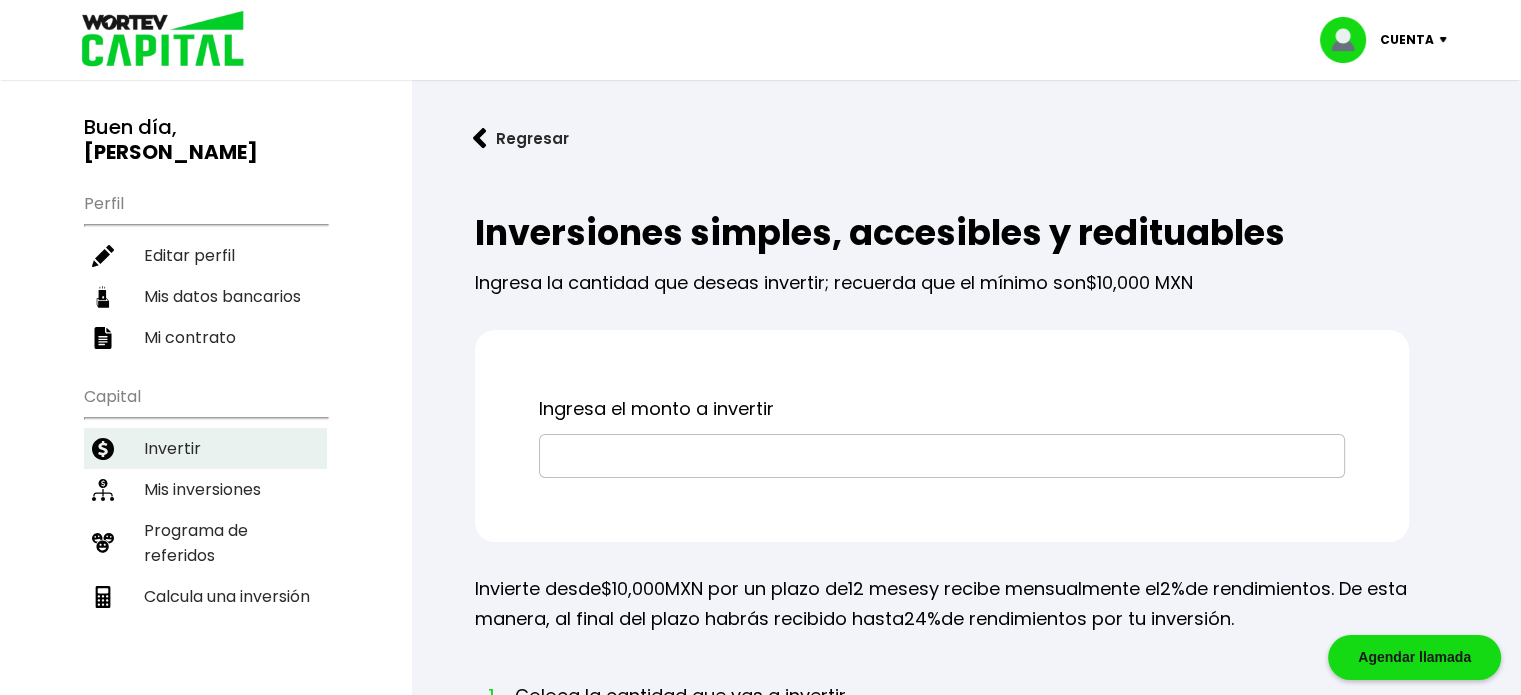 scroll, scrollTop: 0, scrollLeft: 0, axis: both 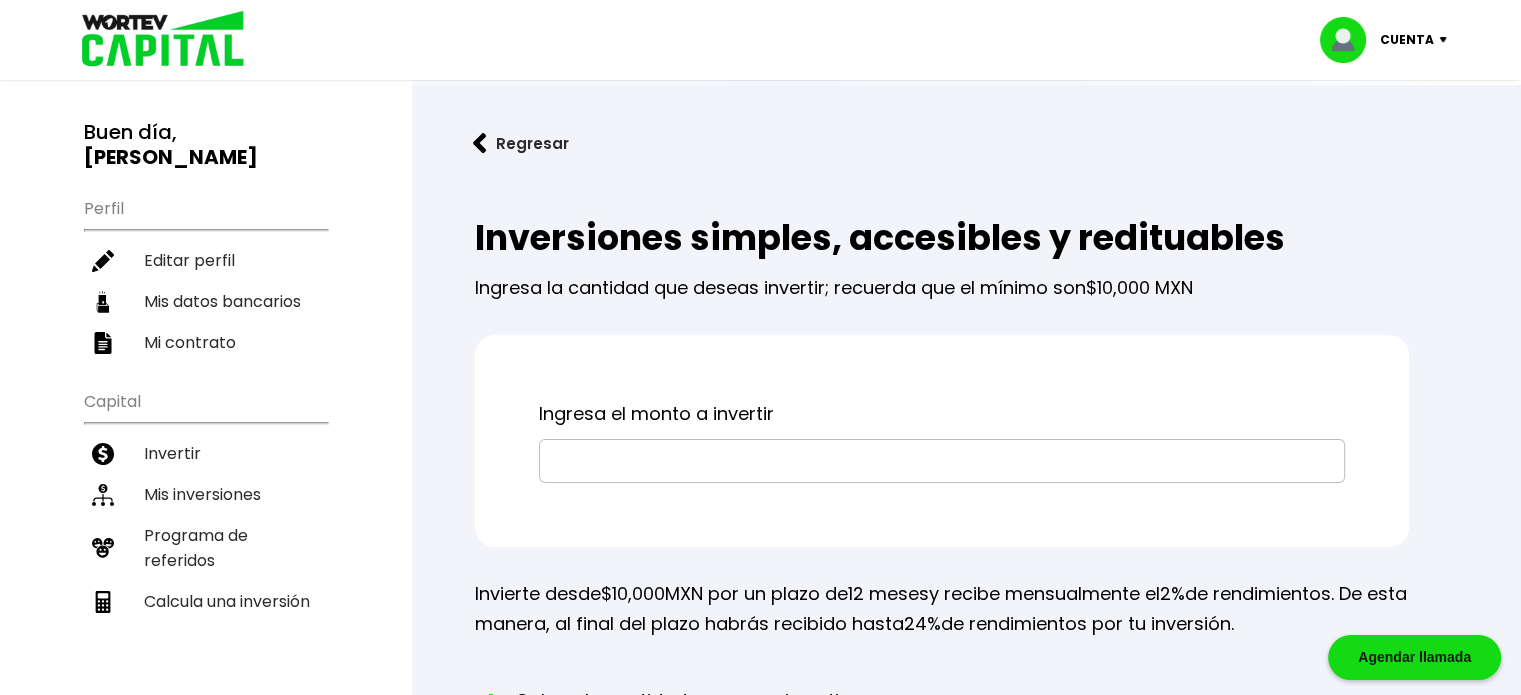 click at bounding box center [942, 461] 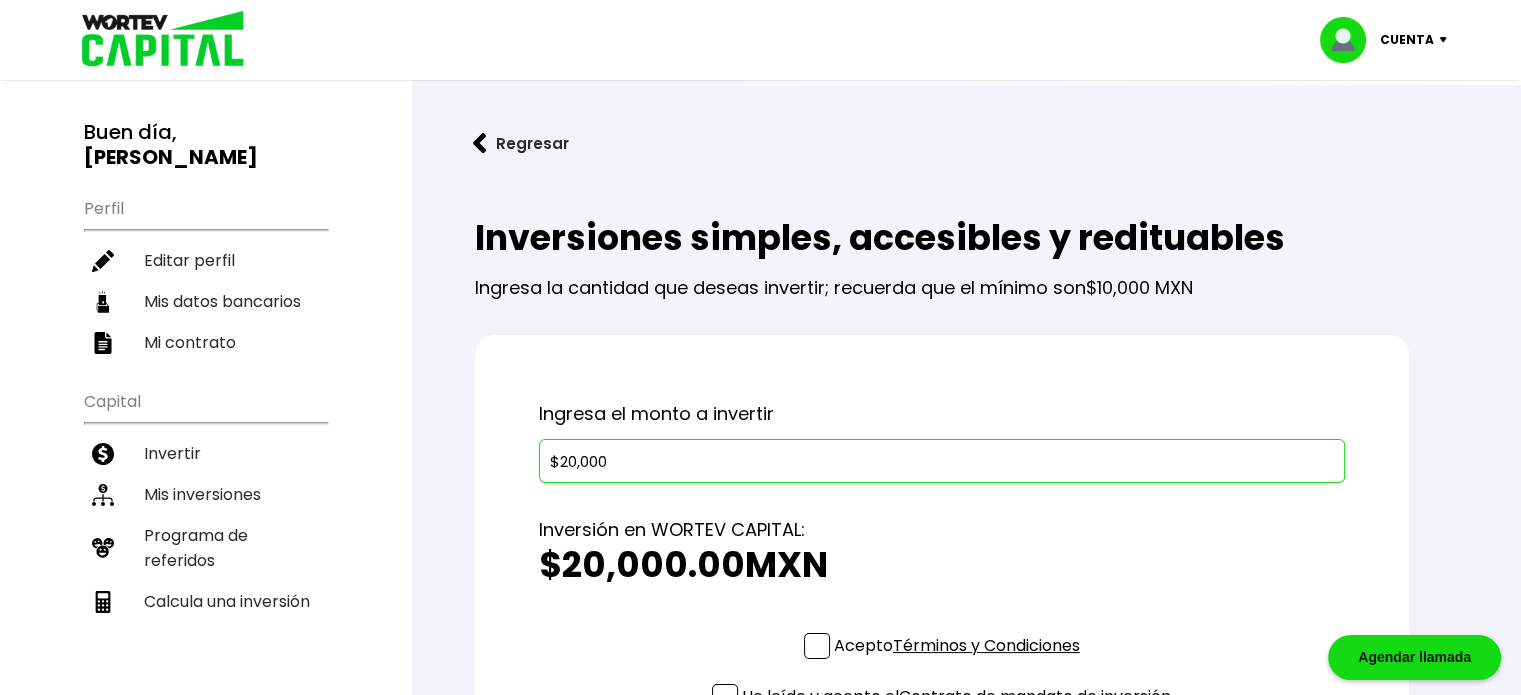type on "$20,000" 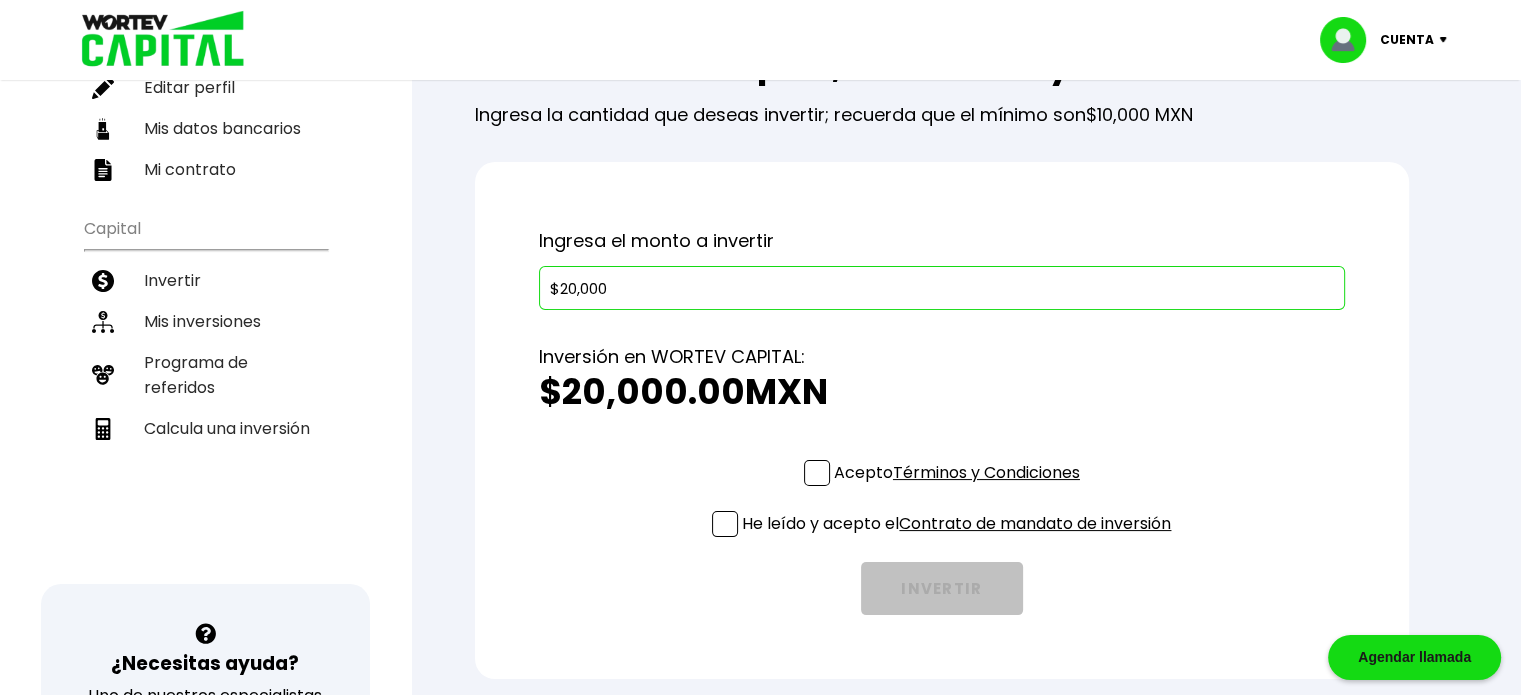 scroll, scrollTop: 200, scrollLeft: 0, axis: vertical 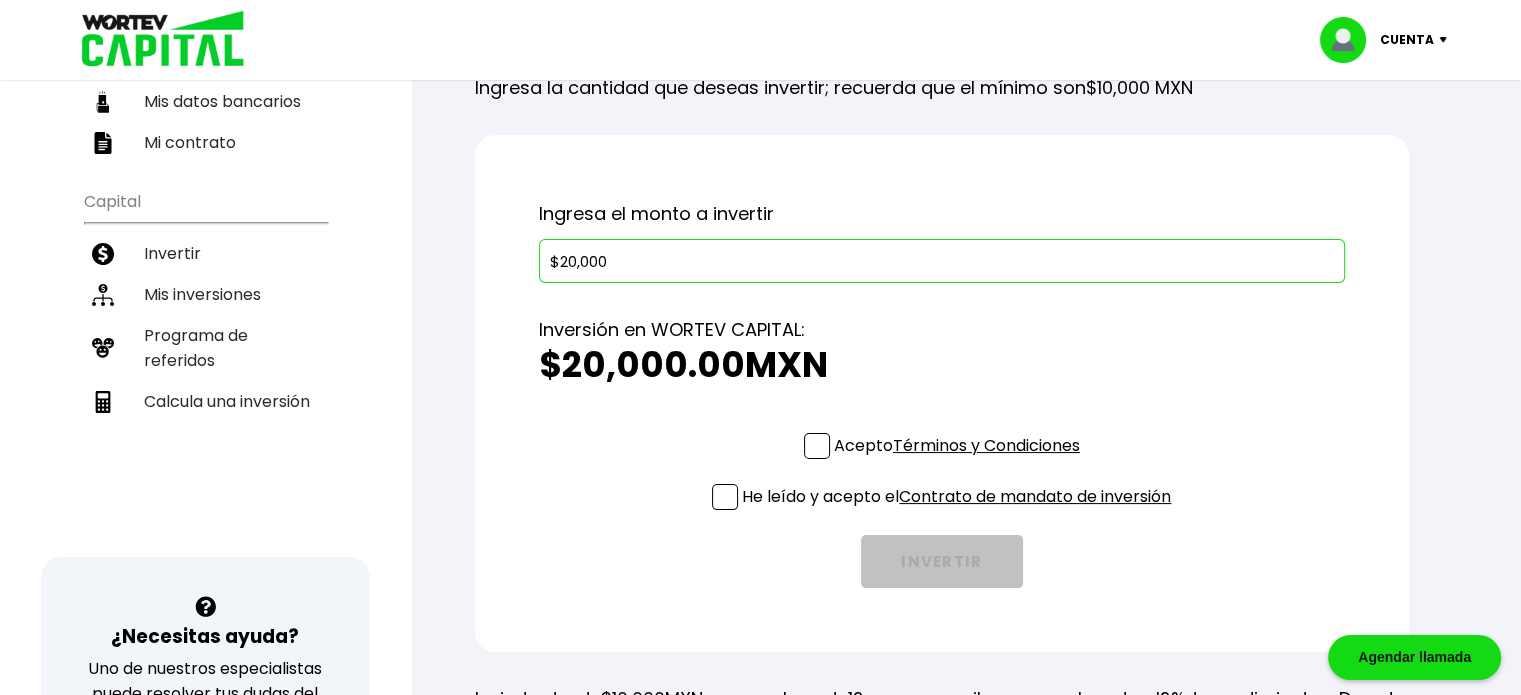click at bounding box center (817, 446) 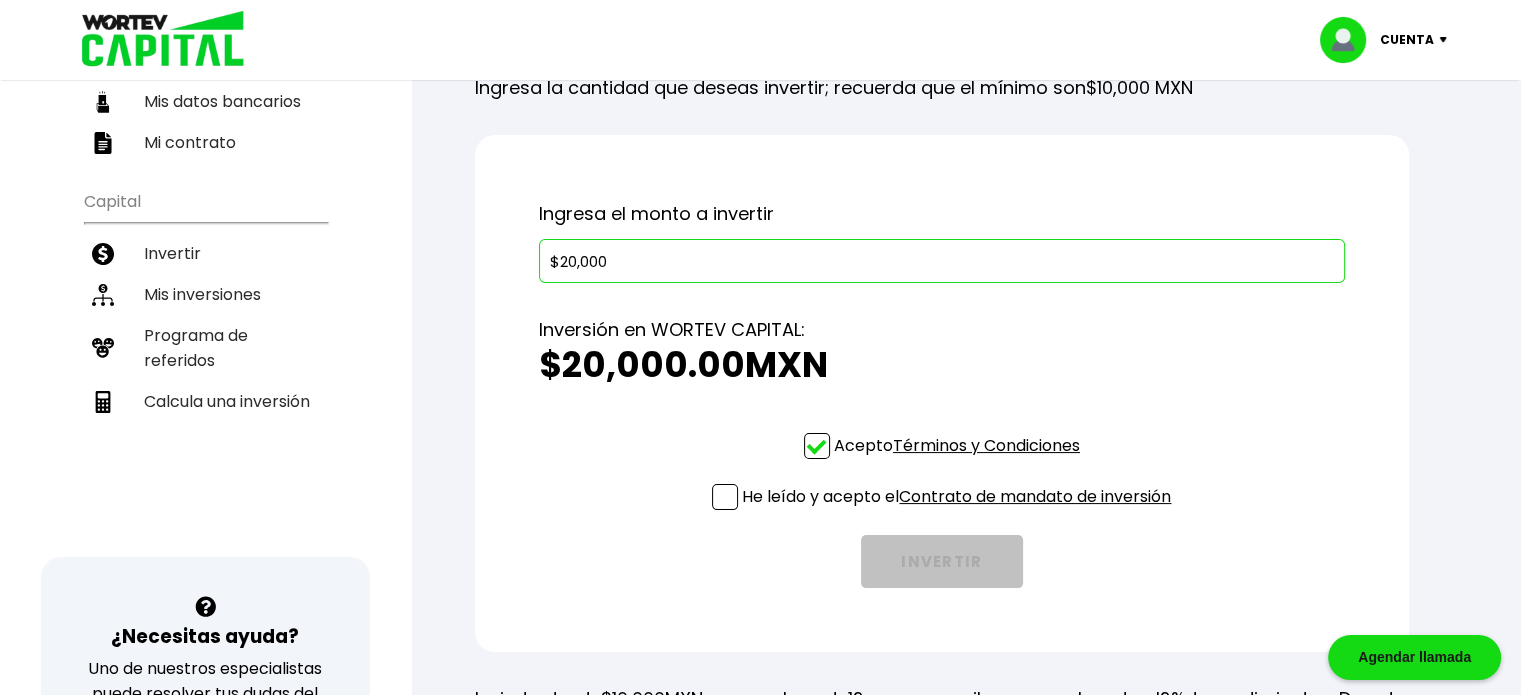 click at bounding box center (725, 497) 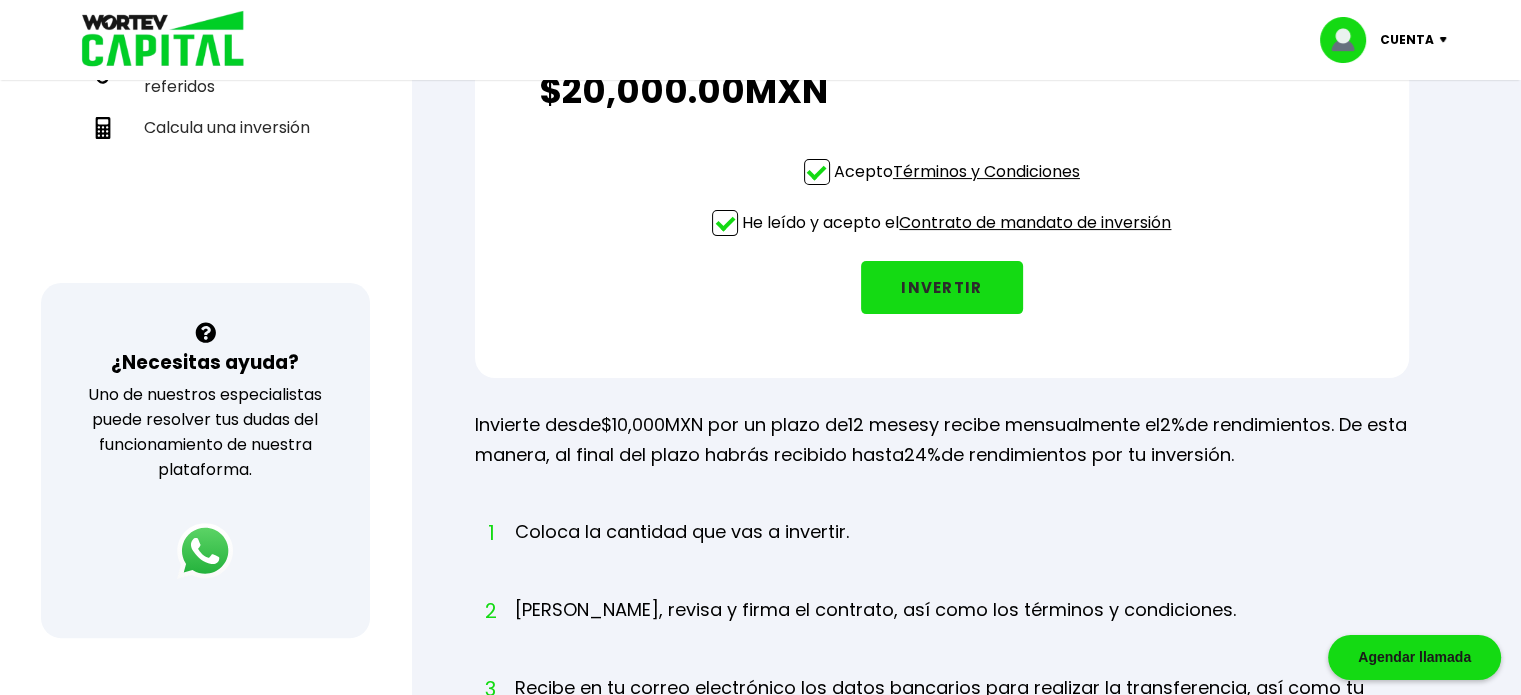 scroll, scrollTop: 500, scrollLeft: 0, axis: vertical 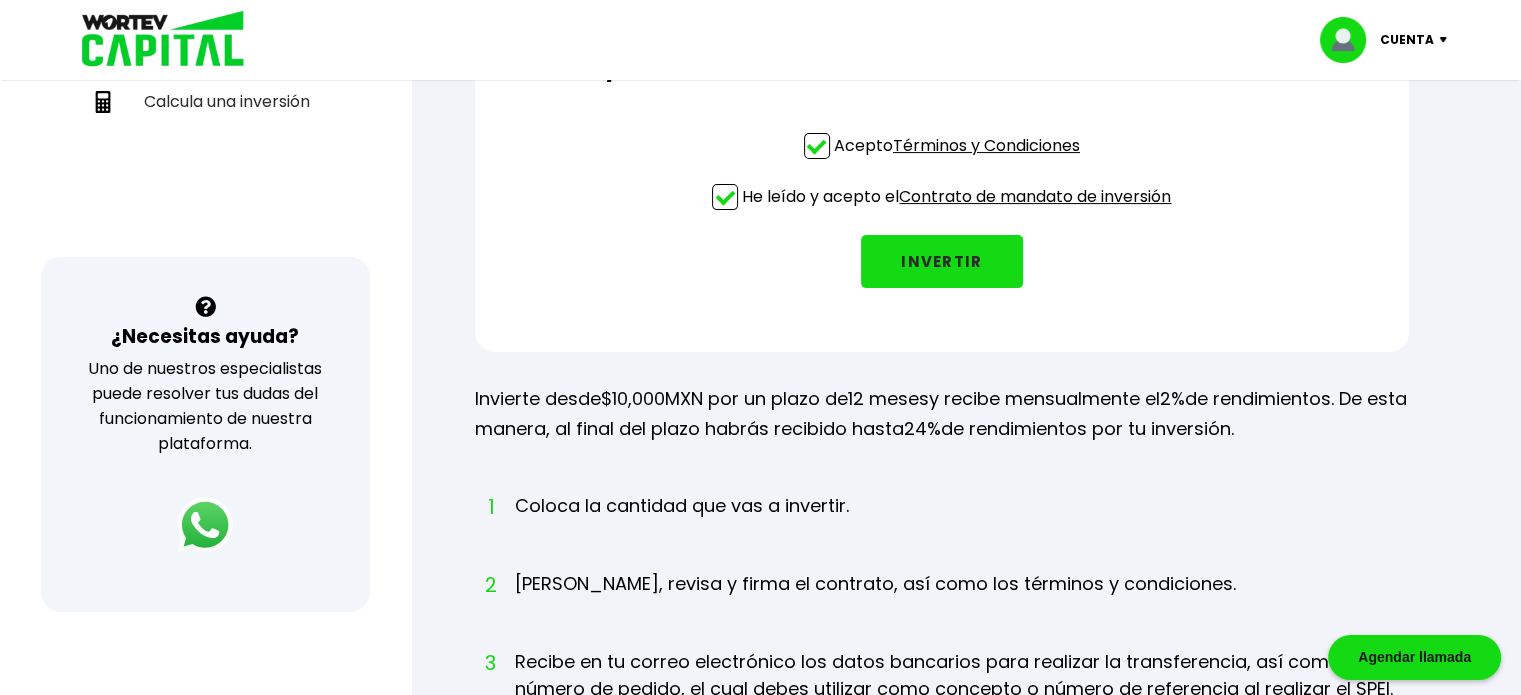 click on "INVERTIR" at bounding box center [942, 261] 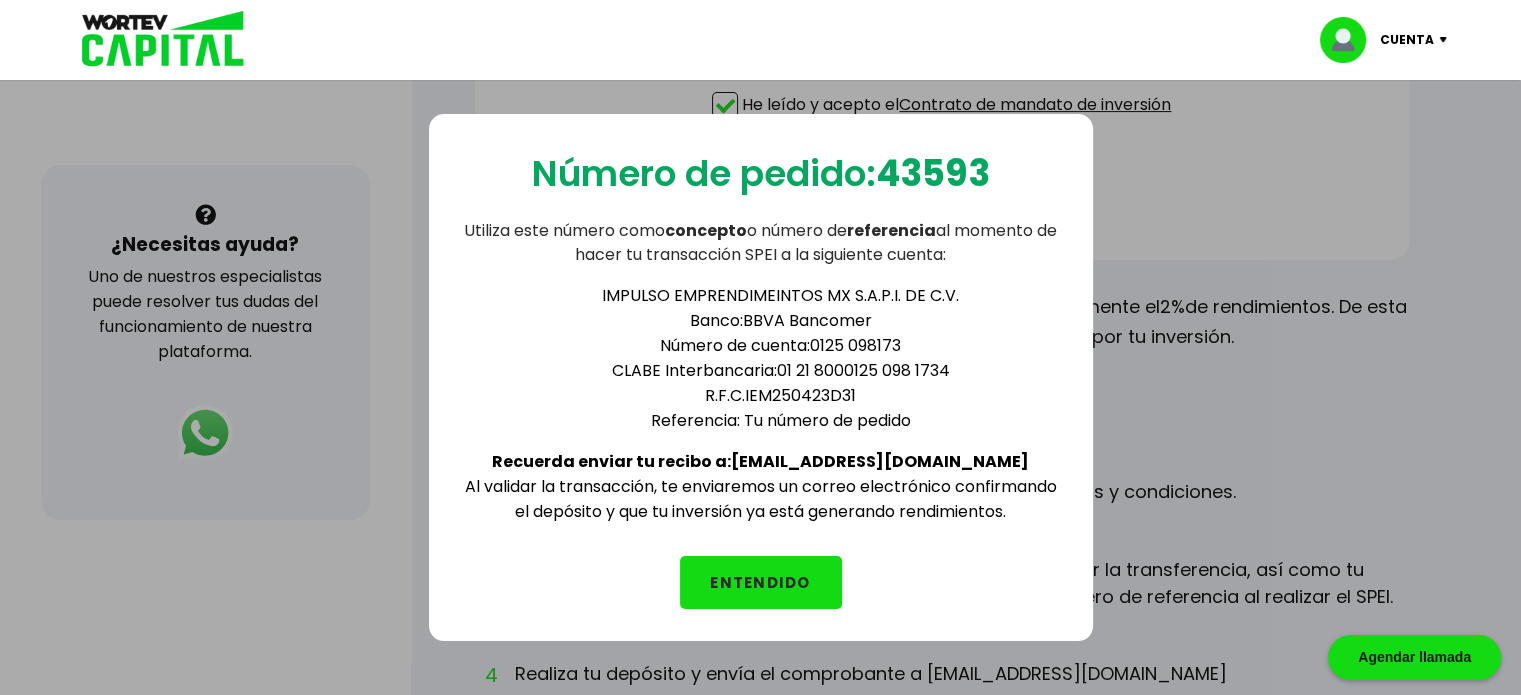 scroll, scrollTop: 600, scrollLeft: 0, axis: vertical 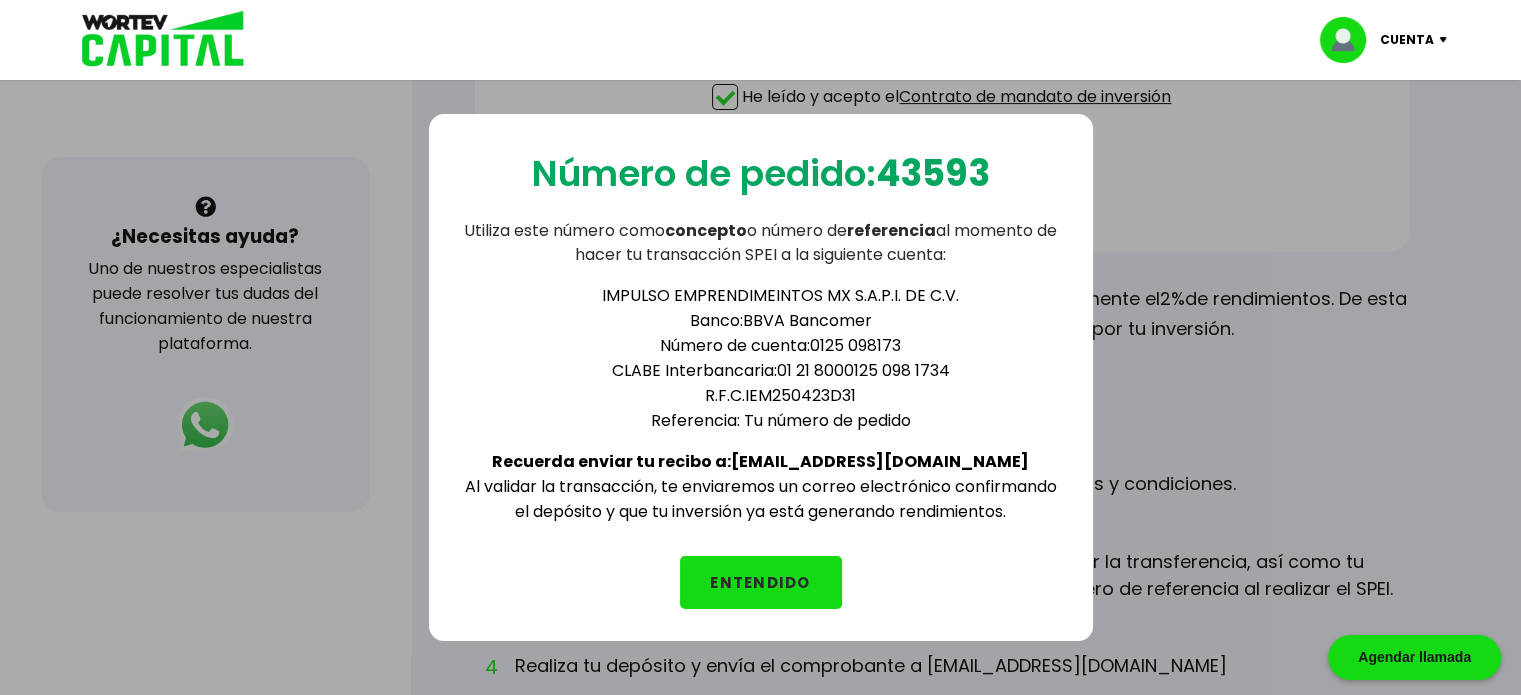 click on "ENTENDIDO" at bounding box center (761, 582) 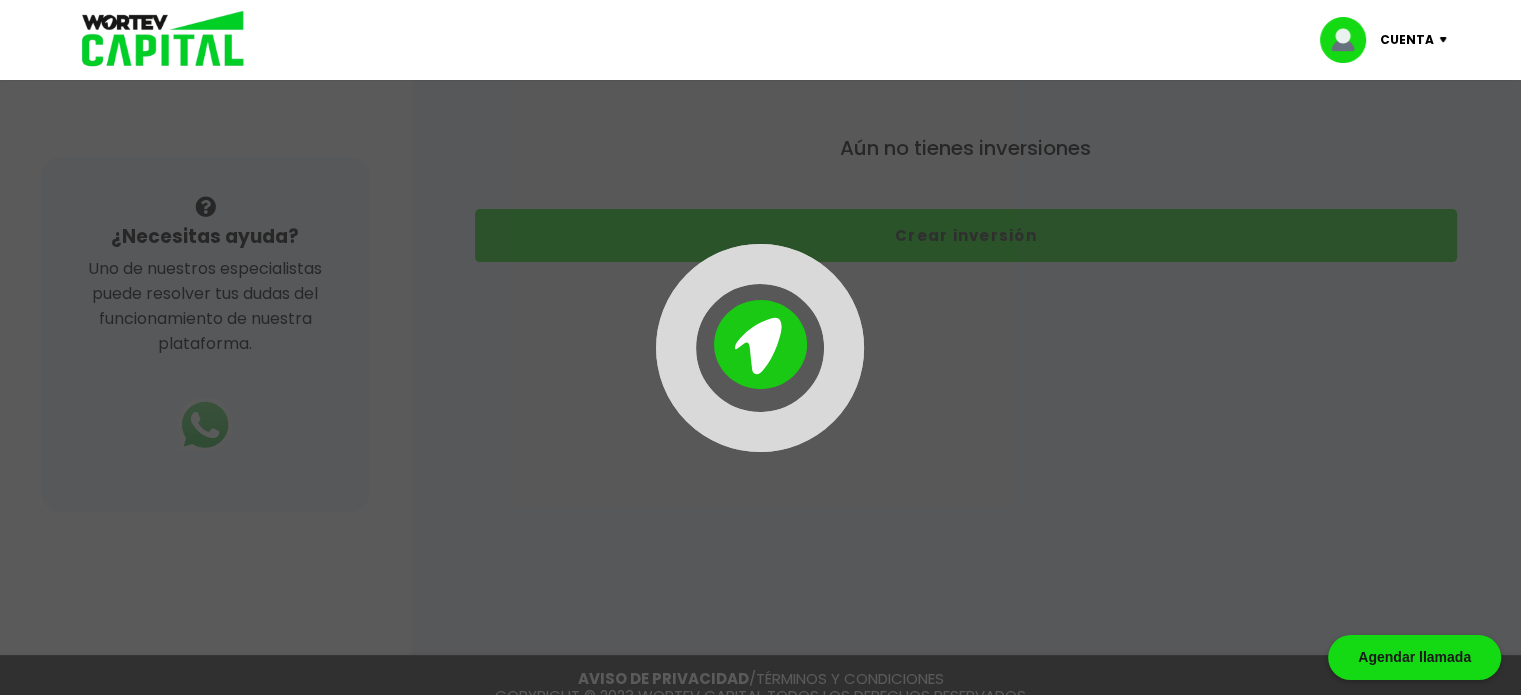 scroll, scrollTop: 0, scrollLeft: 0, axis: both 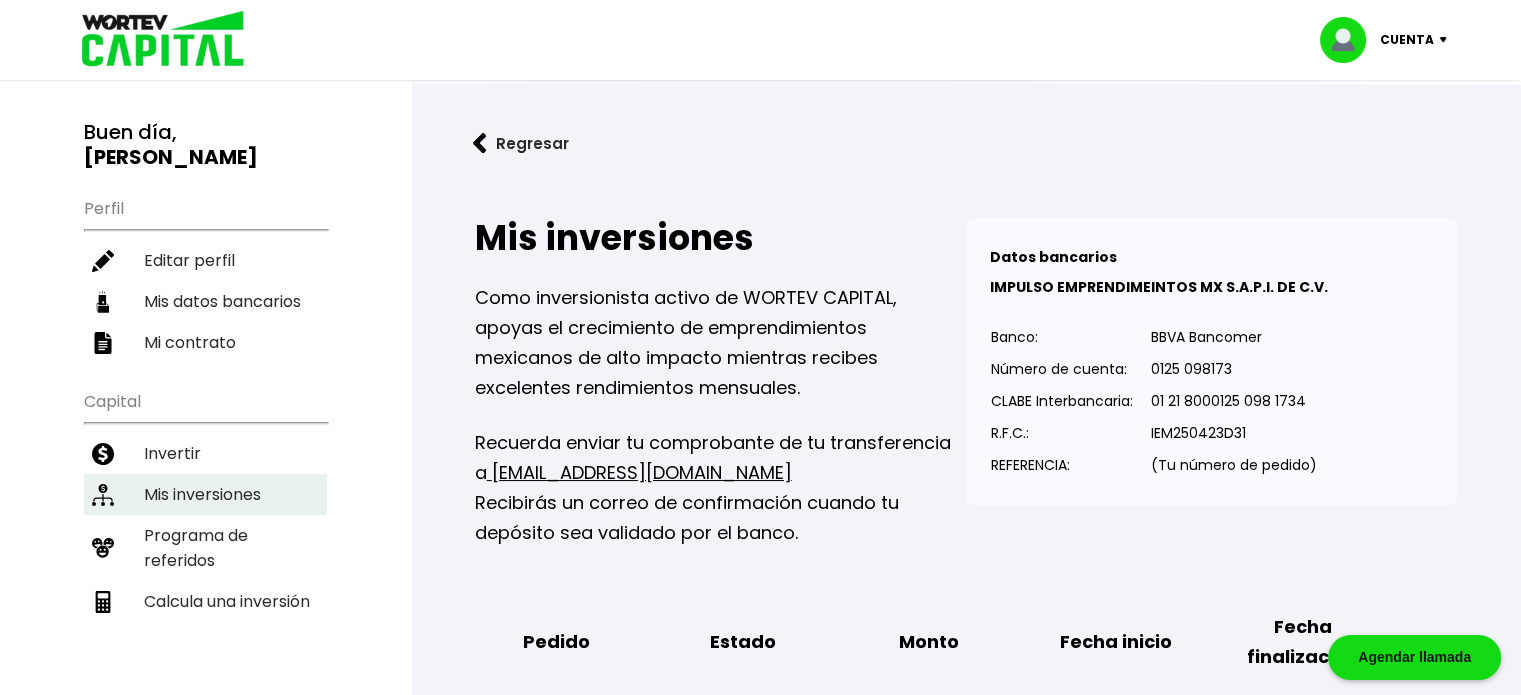 click on "Mis inversiones" at bounding box center (205, 494) 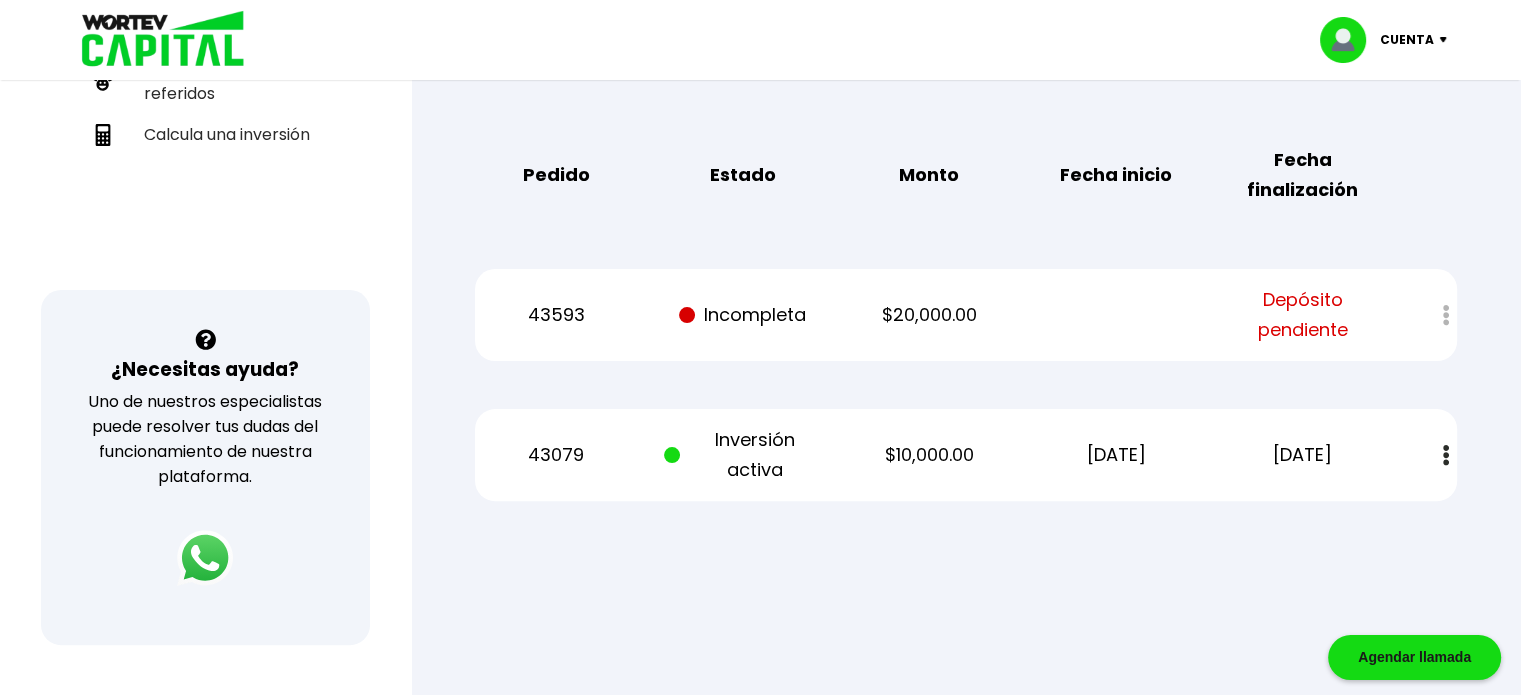 scroll, scrollTop: 500, scrollLeft: 0, axis: vertical 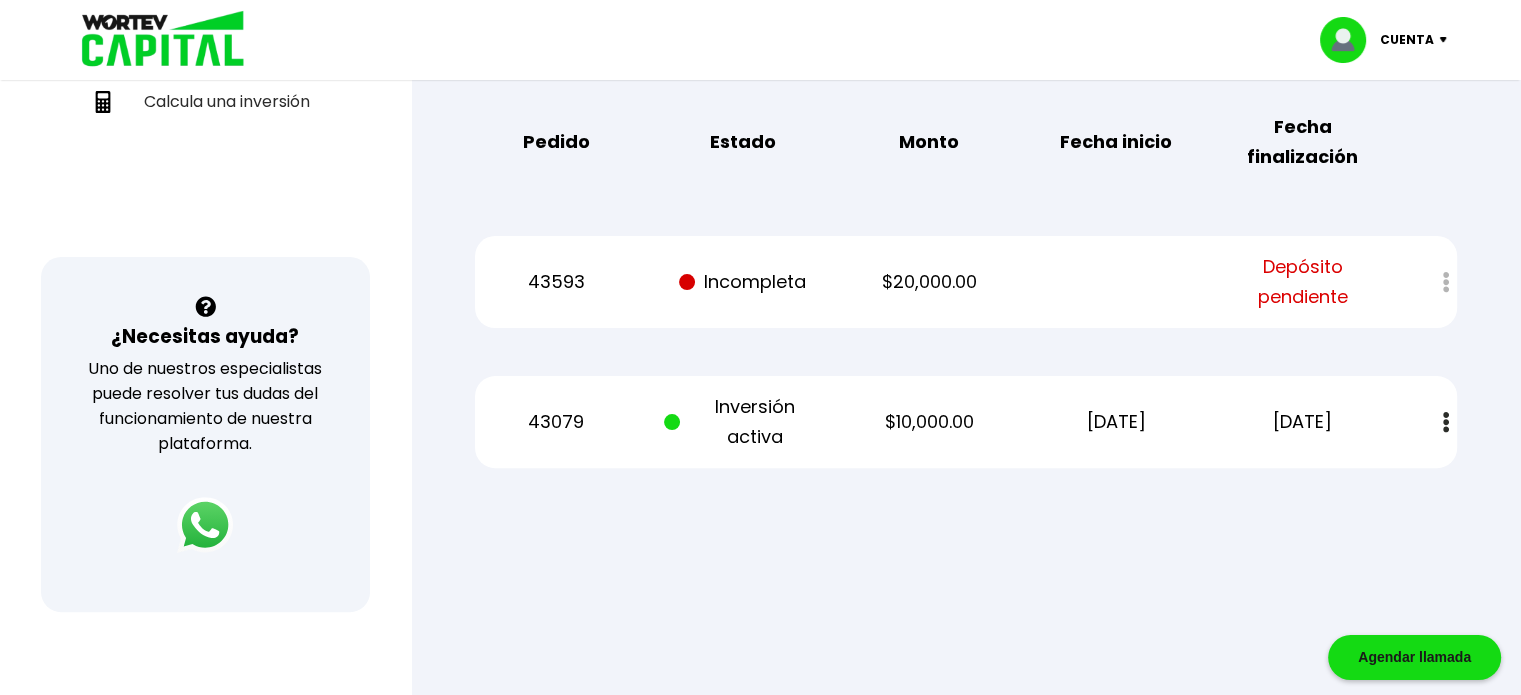 click at bounding box center (760, 347) 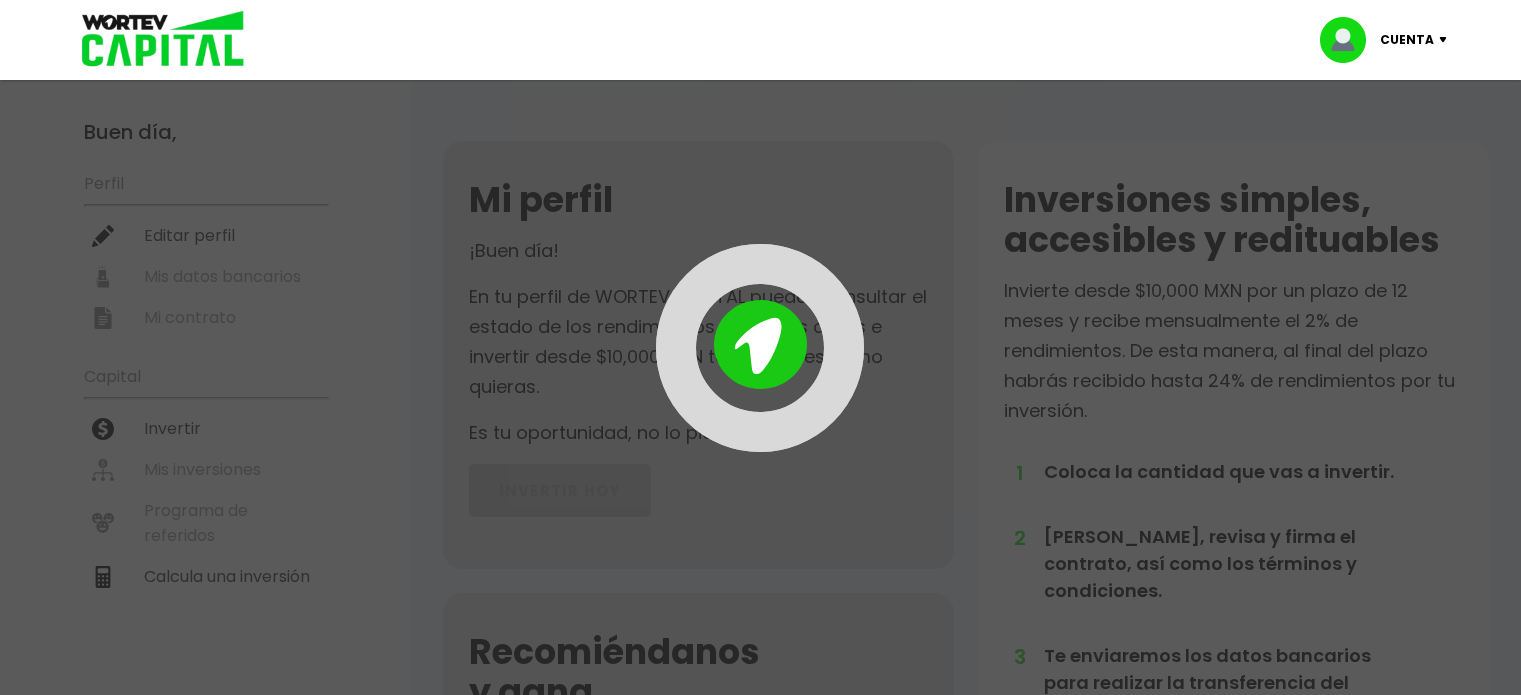 scroll, scrollTop: 500, scrollLeft: 0, axis: vertical 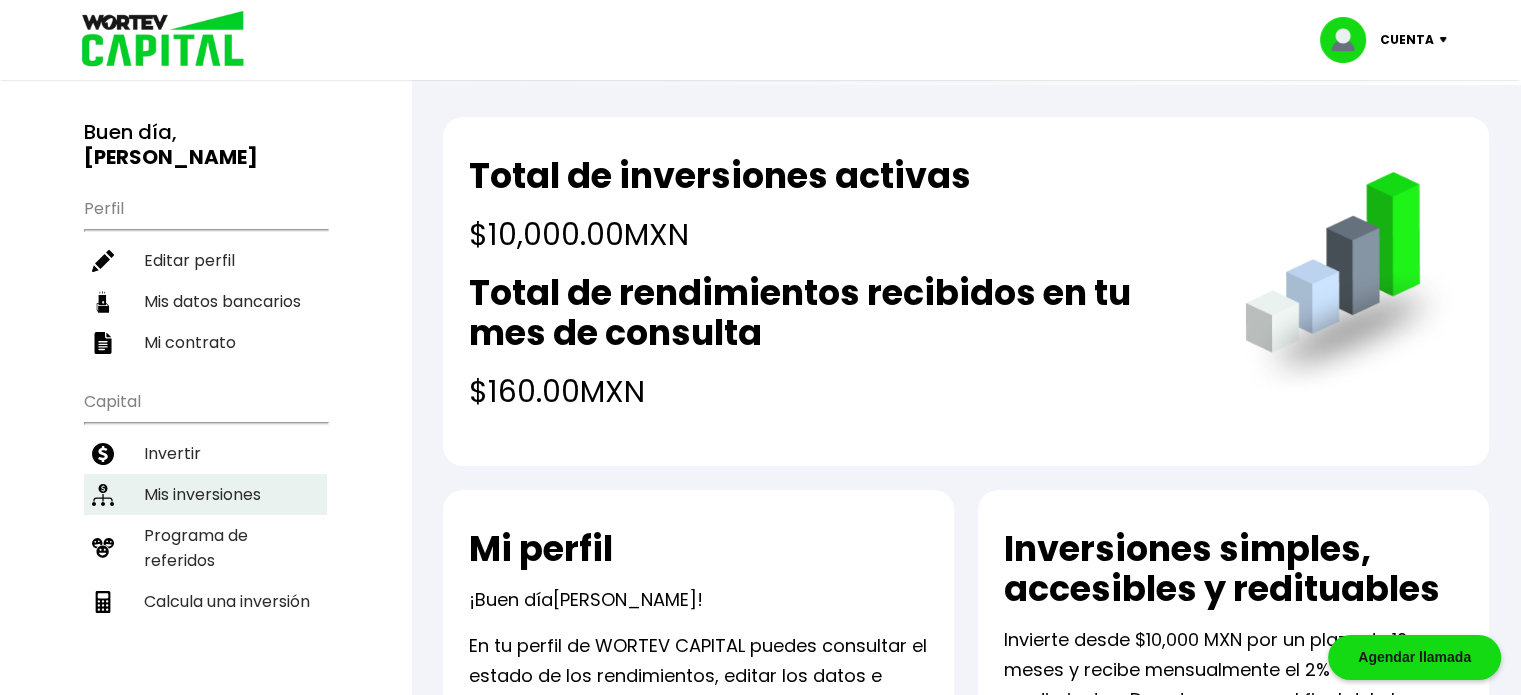 click on "Mis inversiones" at bounding box center [205, 494] 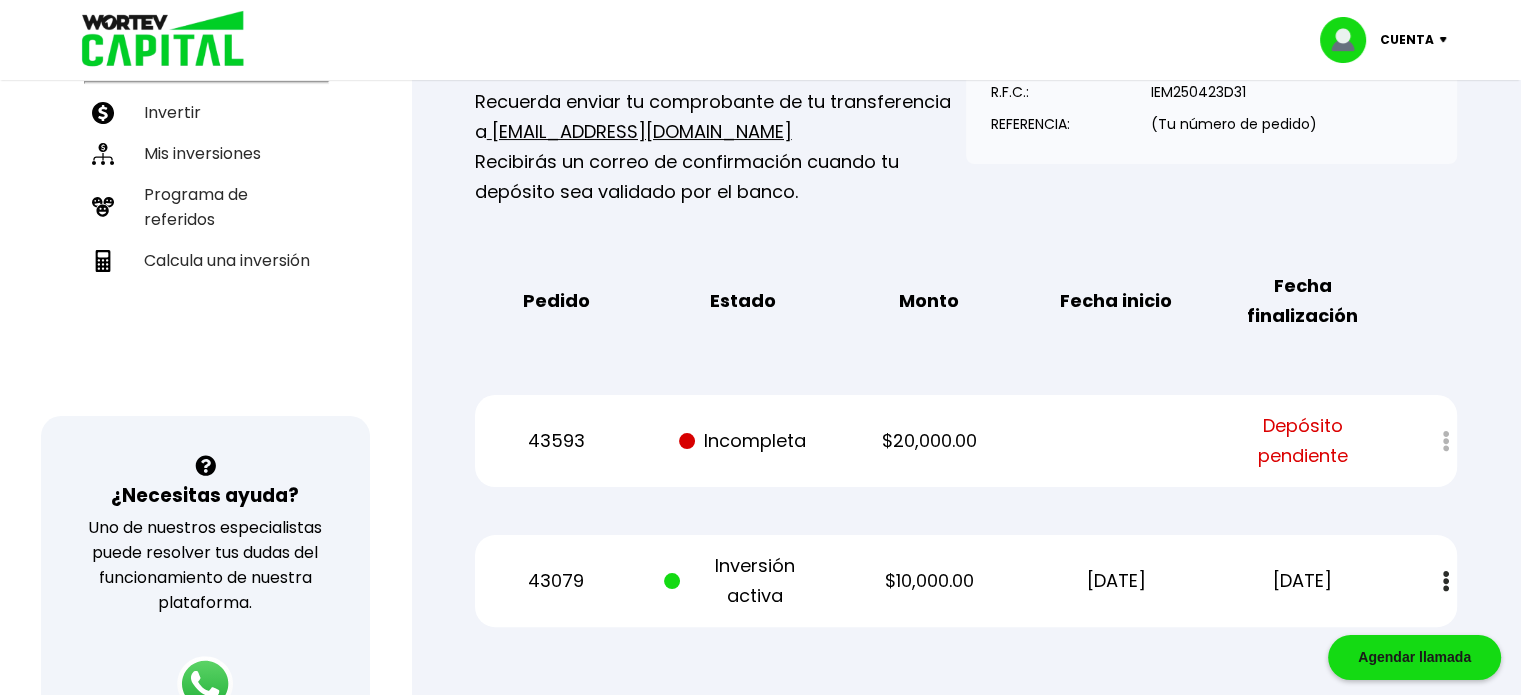 scroll, scrollTop: 400, scrollLeft: 0, axis: vertical 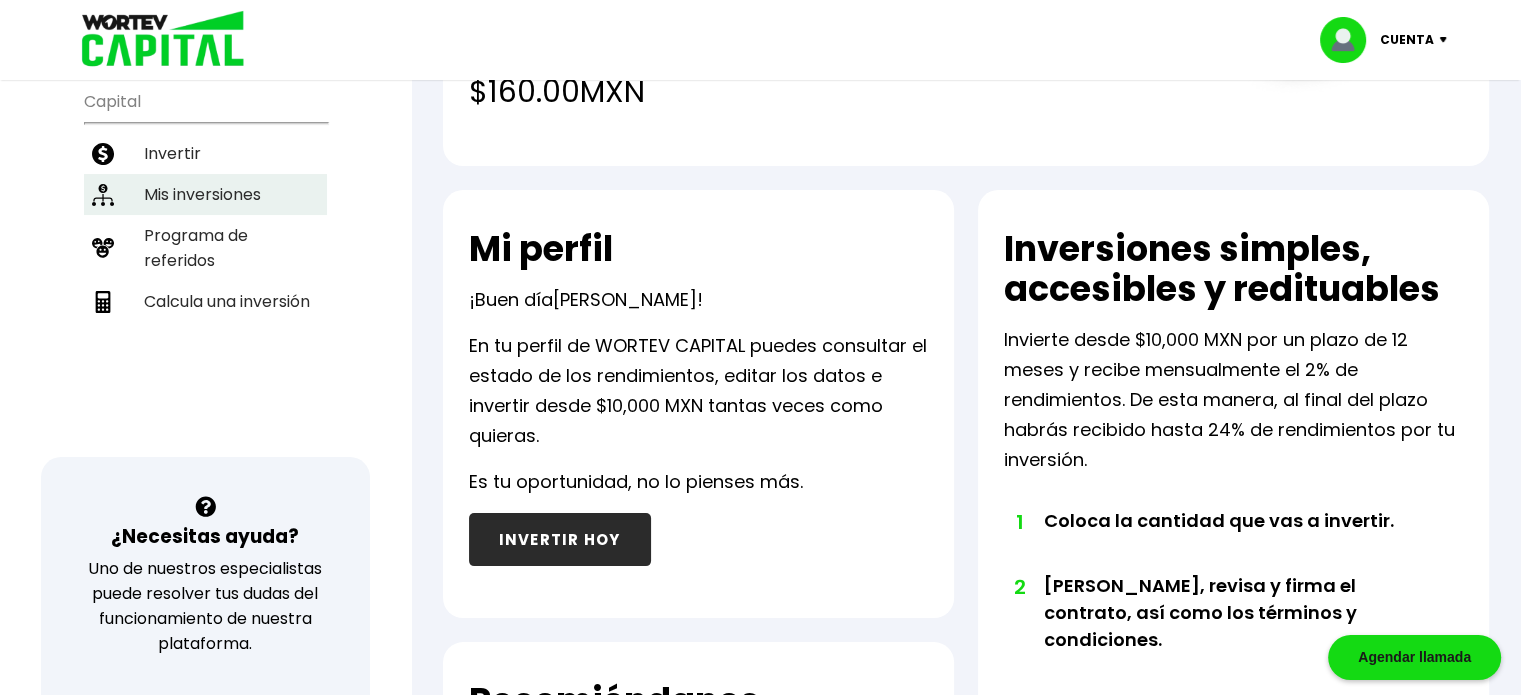 click on "Mis inversiones" at bounding box center (205, 194) 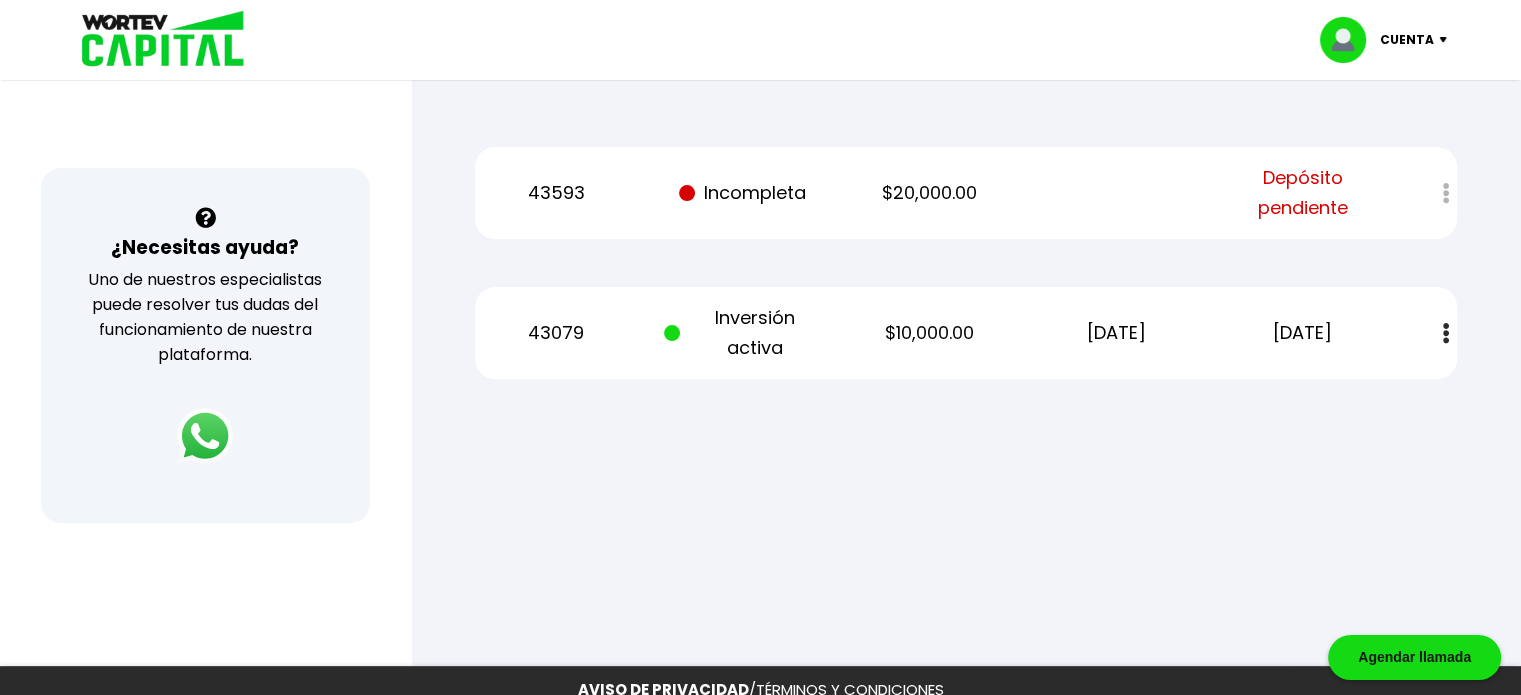scroll, scrollTop: 600, scrollLeft: 0, axis: vertical 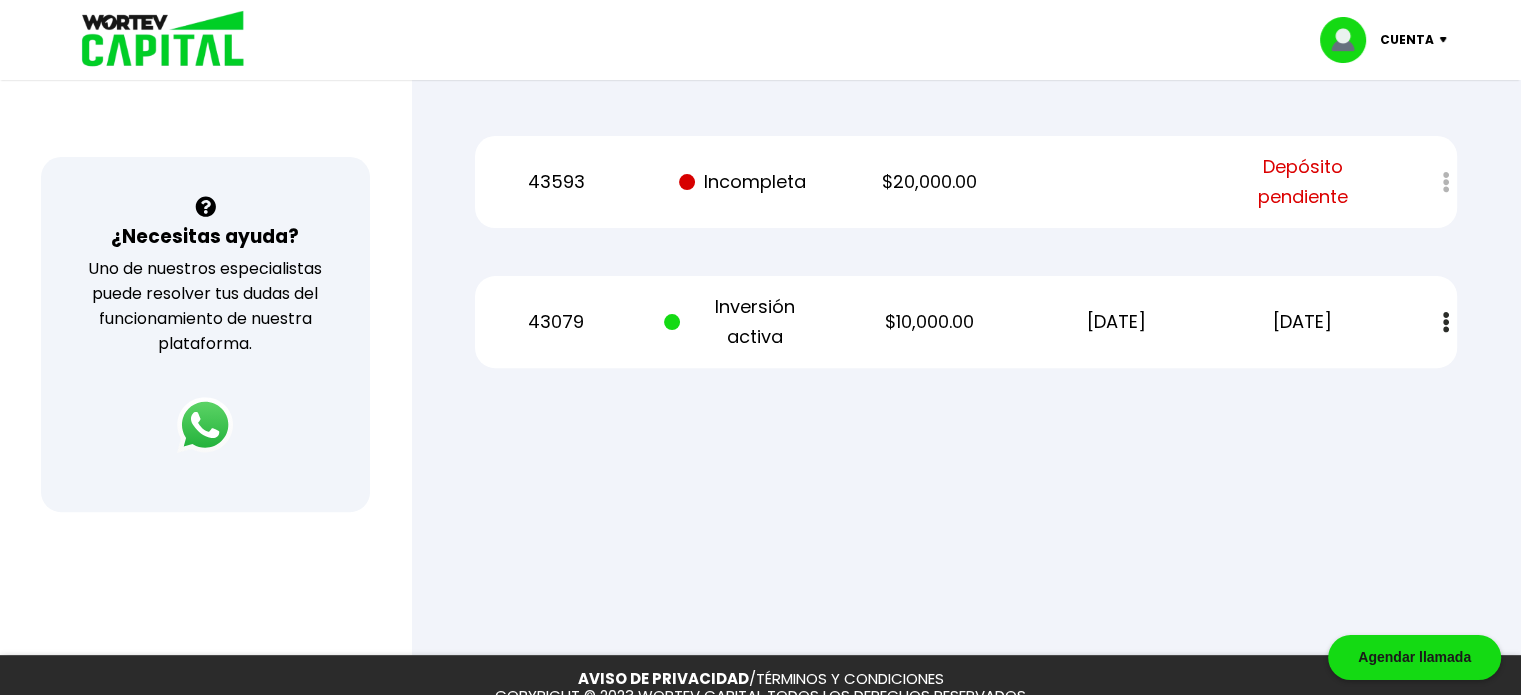 click at bounding box center [1432, 182] 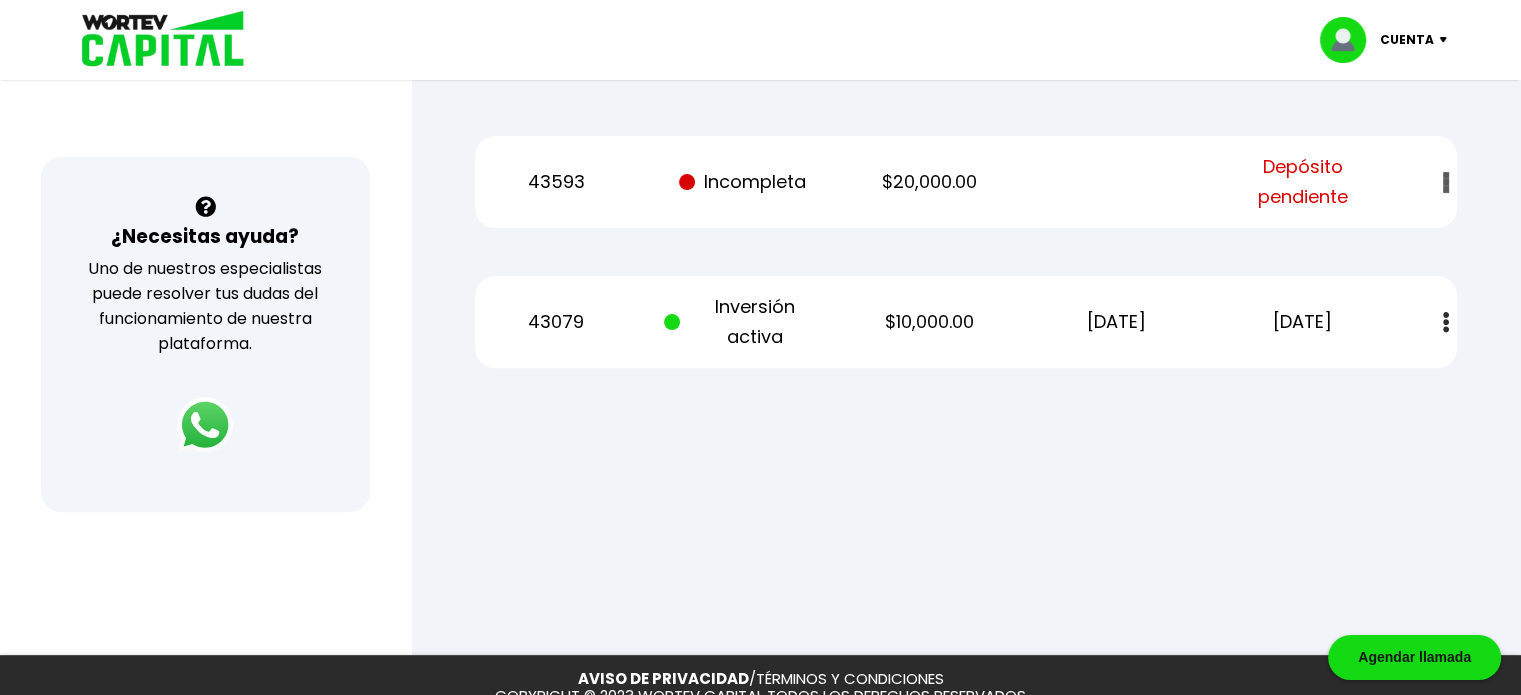 click at bounding box center (1432, 182) 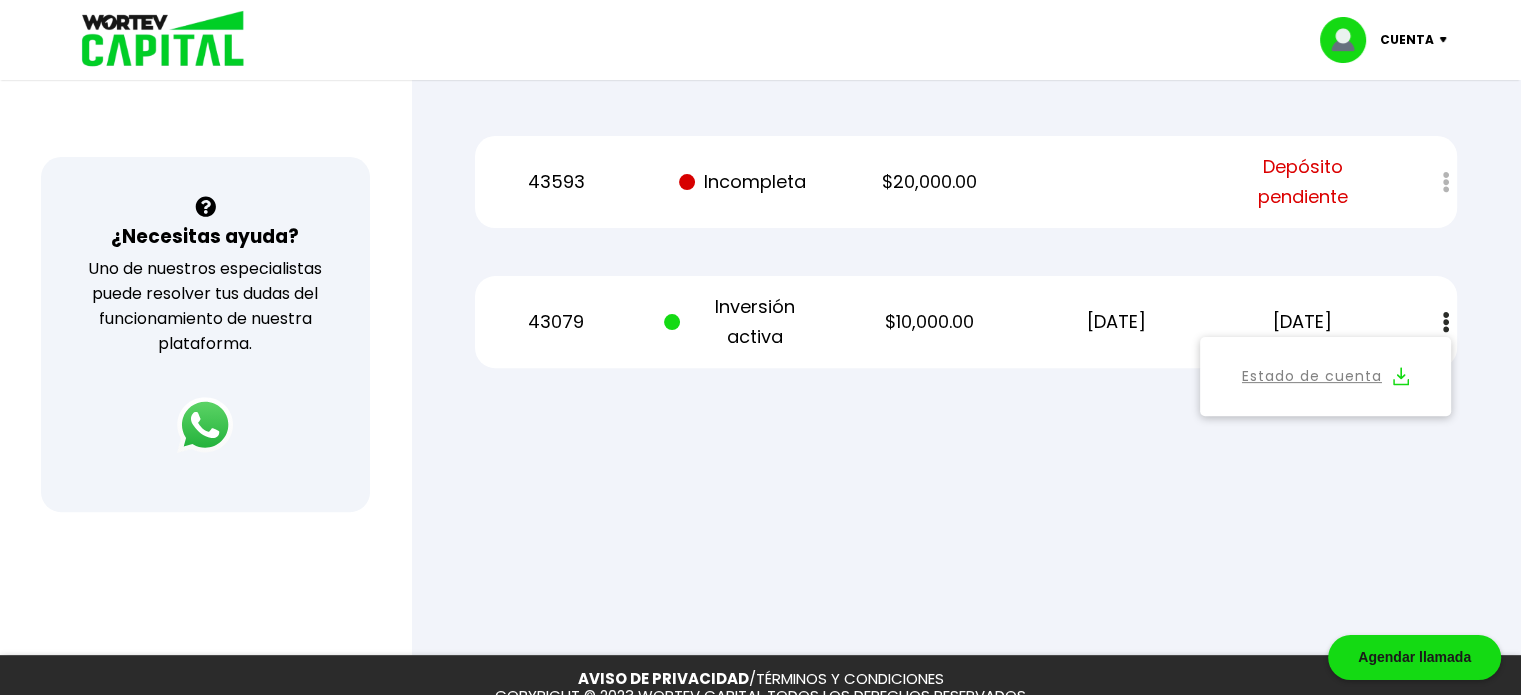 click at bounding box center [760, 347] 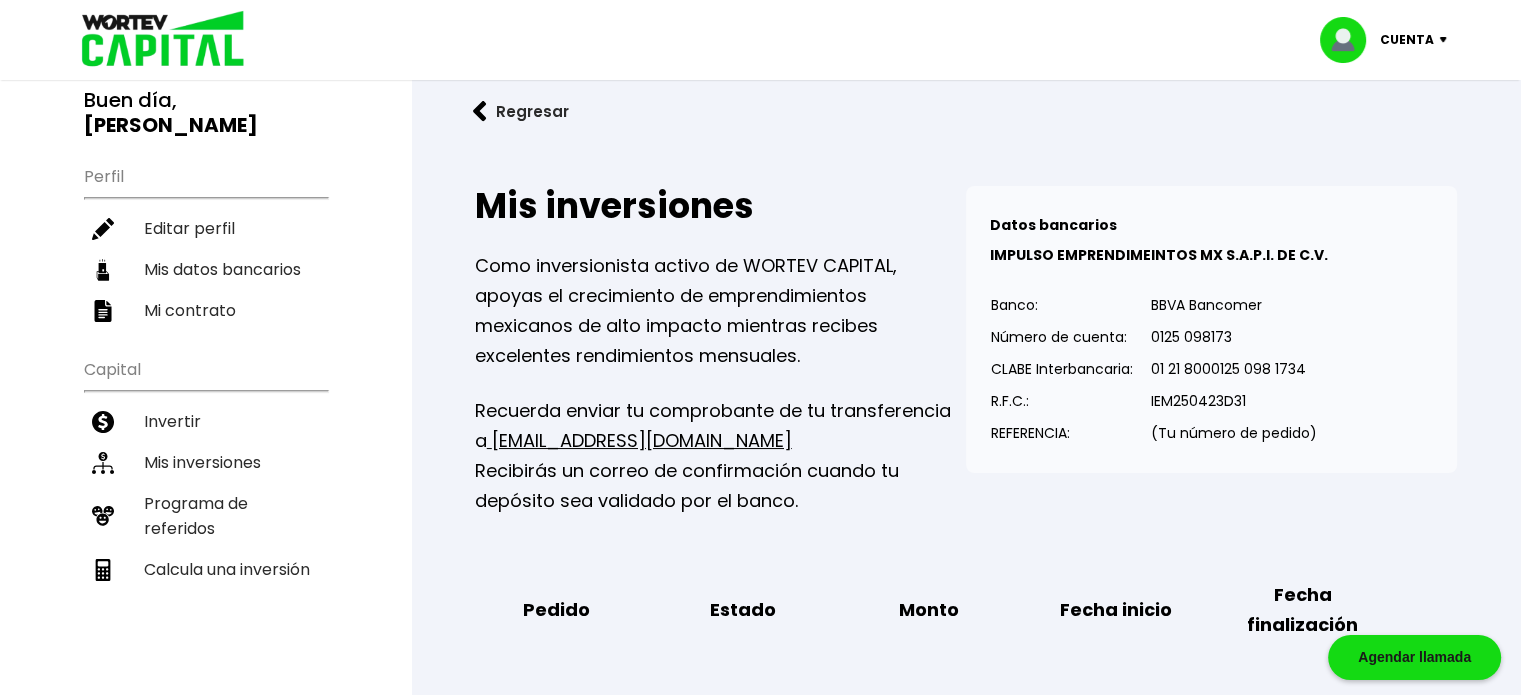 scroll, scrollTop: 0, scrollLeft: 0, axis: both 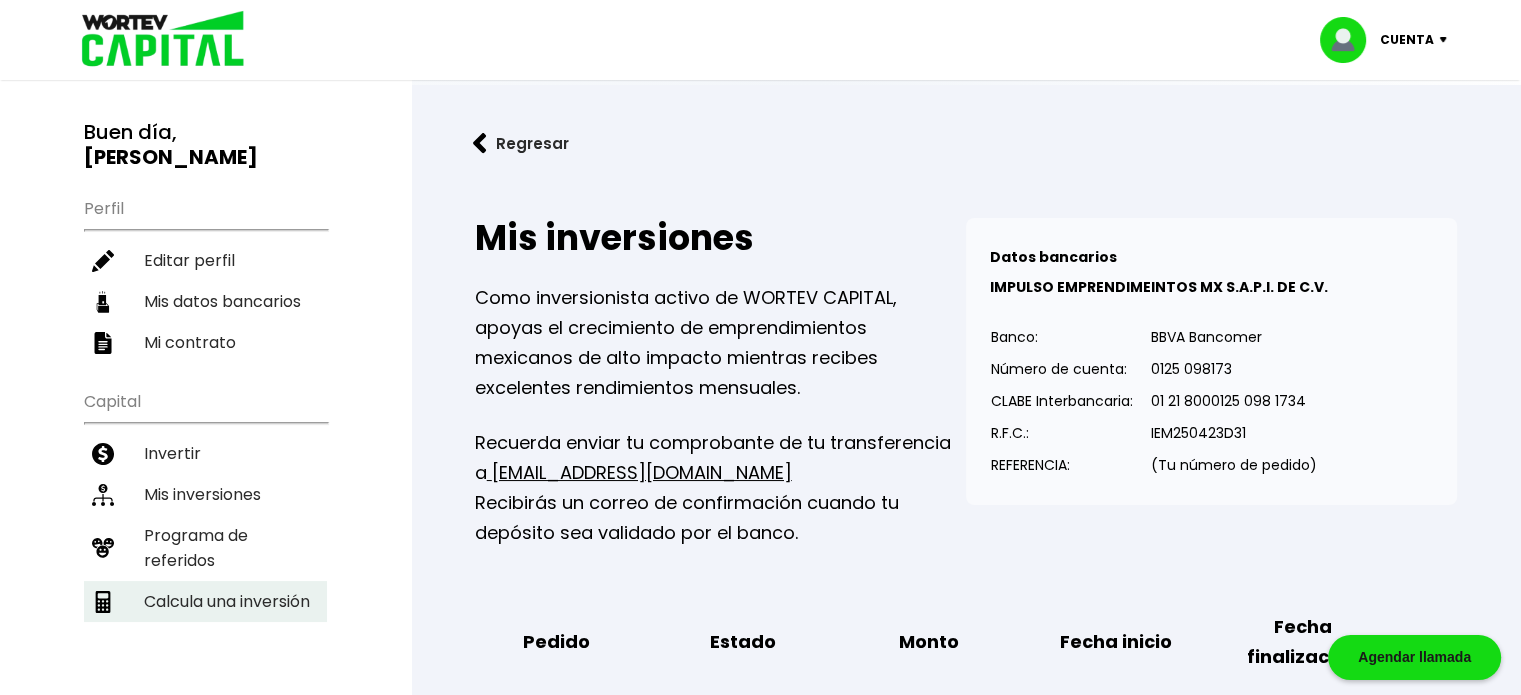 click on "Calcula una inversión" at bounding box center [205, 601] 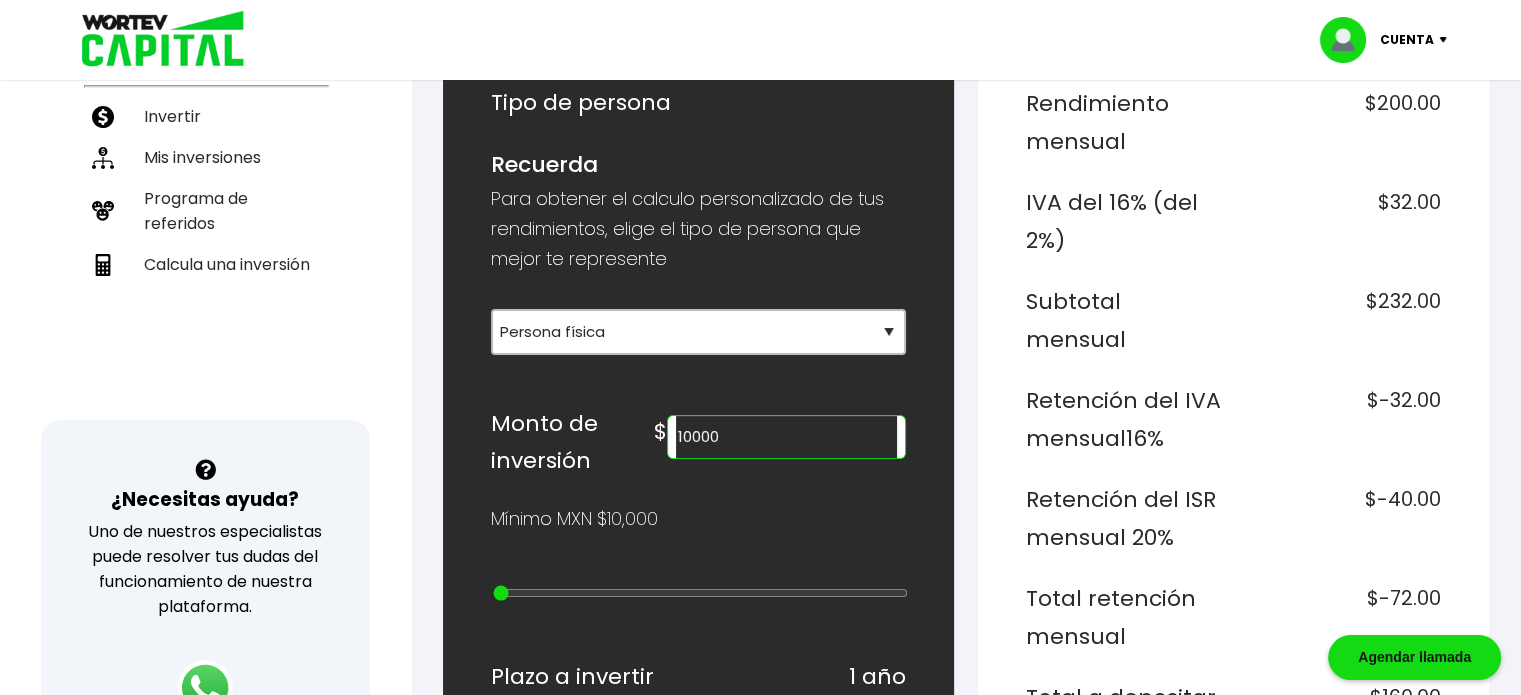 scroll, scrollTop: 400, scrollLeft: 0, axis: vertical 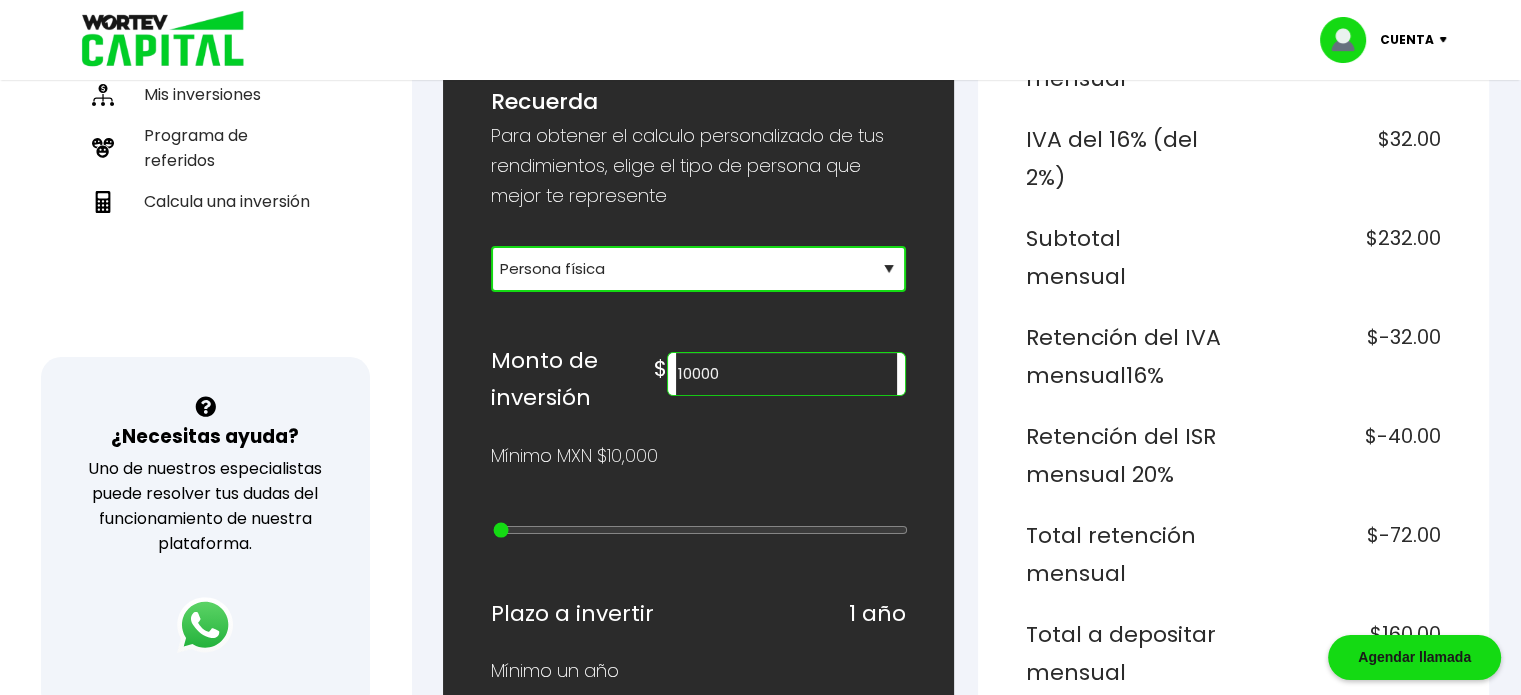 click on "Selecciona tu tipo de persona Persona Física que emite factura Persona física Persona moral" at bounding box center [698, 269] 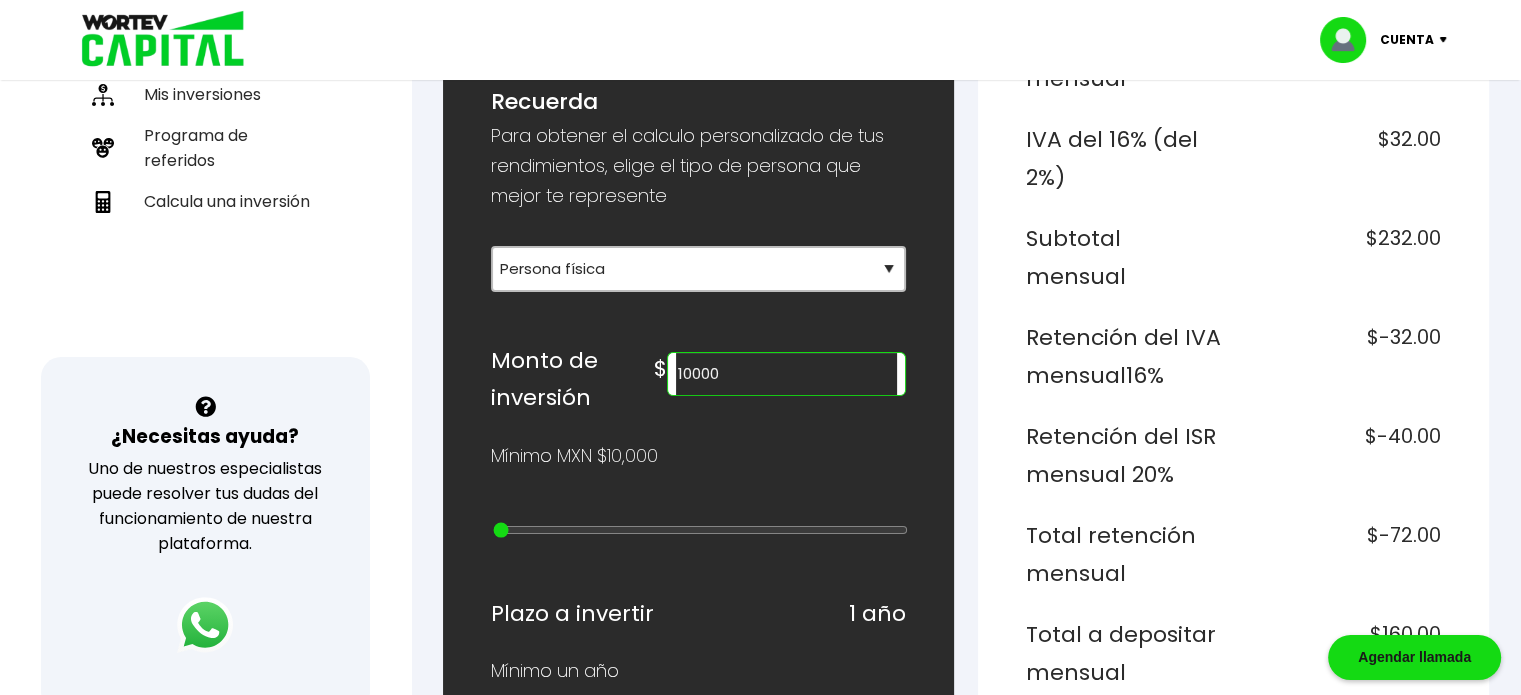 click on "10000" at bounding box center (786, 374) 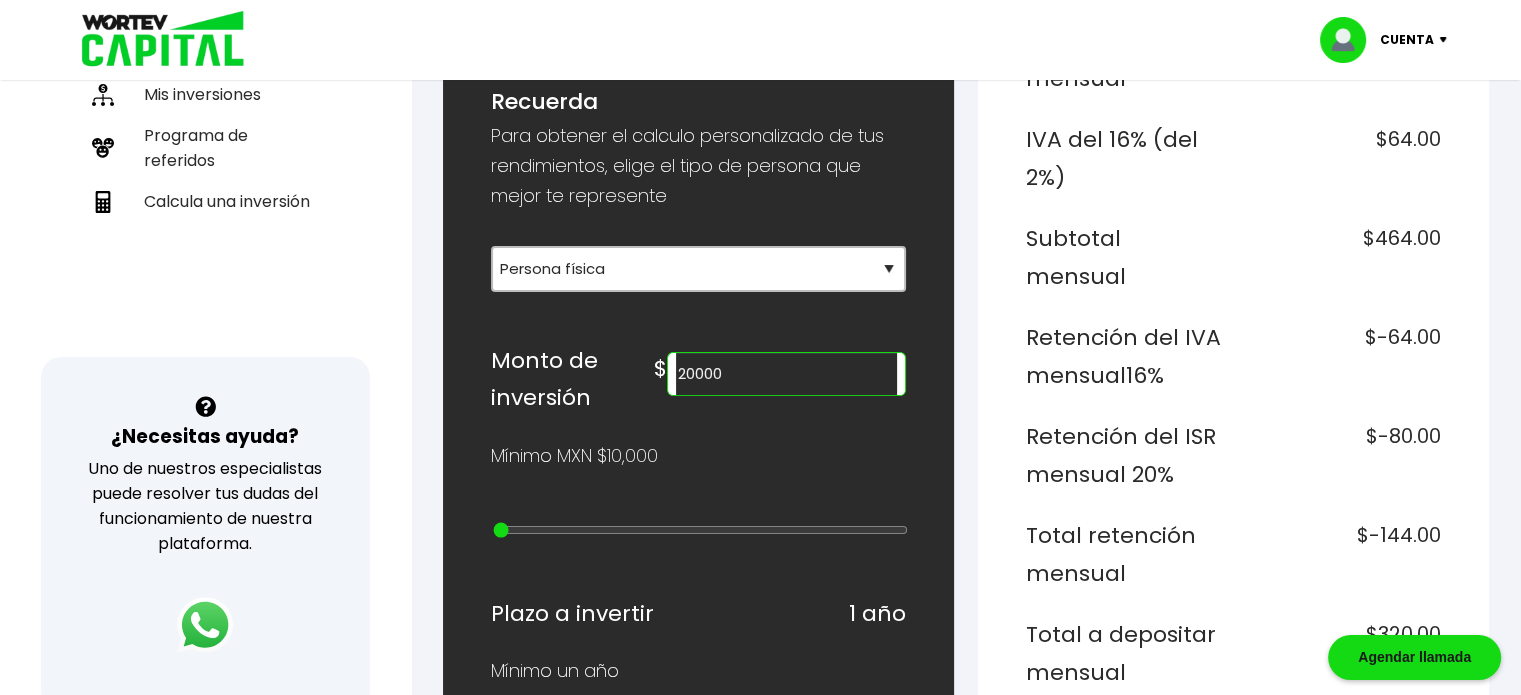 type on "20000" 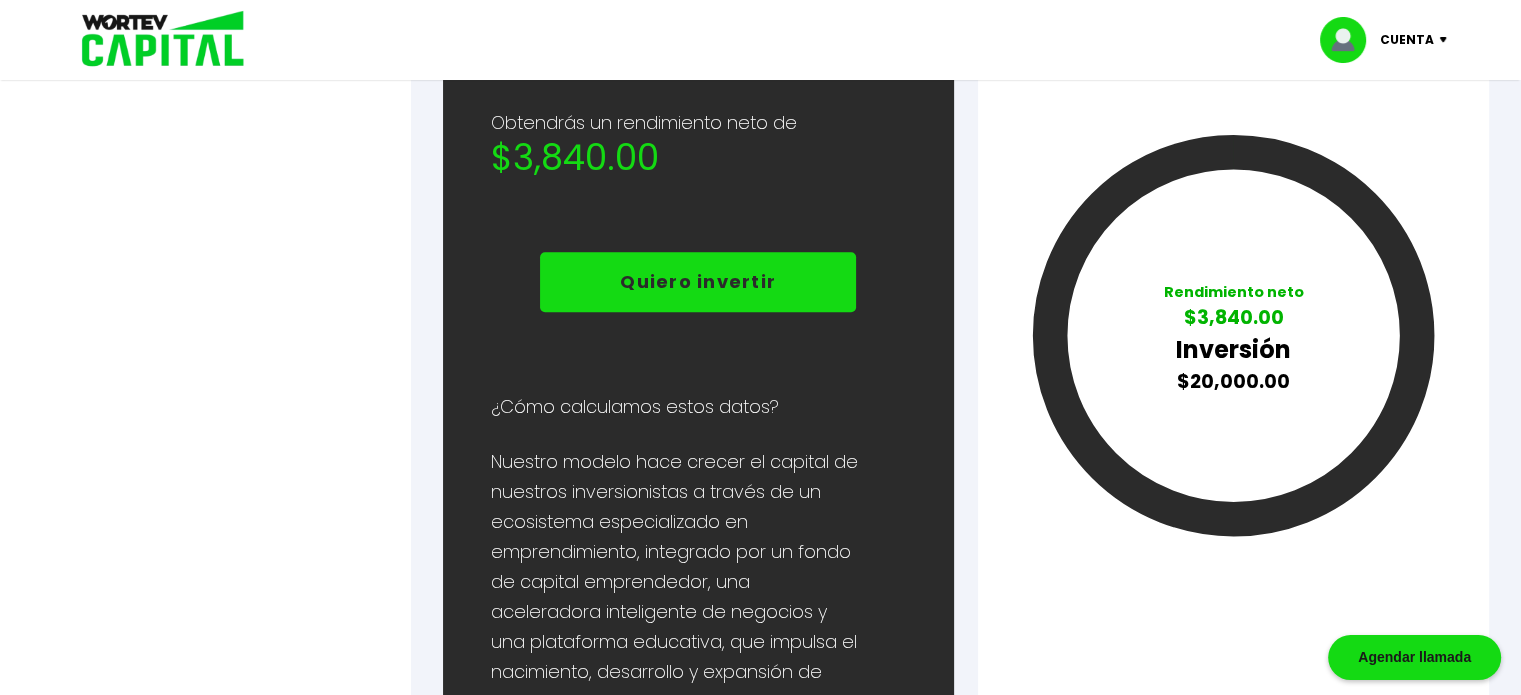 scroll, scrollTop: 1300, scrollLeft: 0, axis: vertical 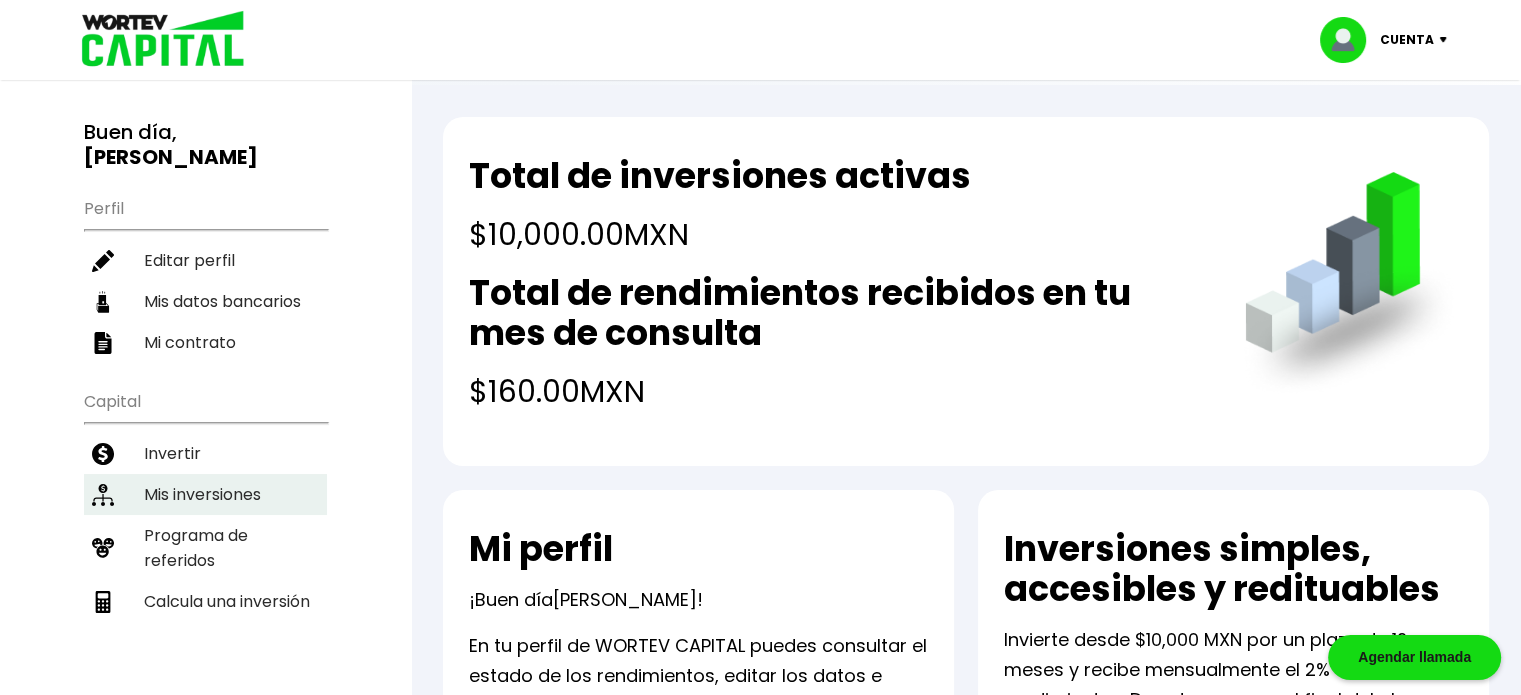 click on "Mis inversiones" at bounding box center (205, 494) 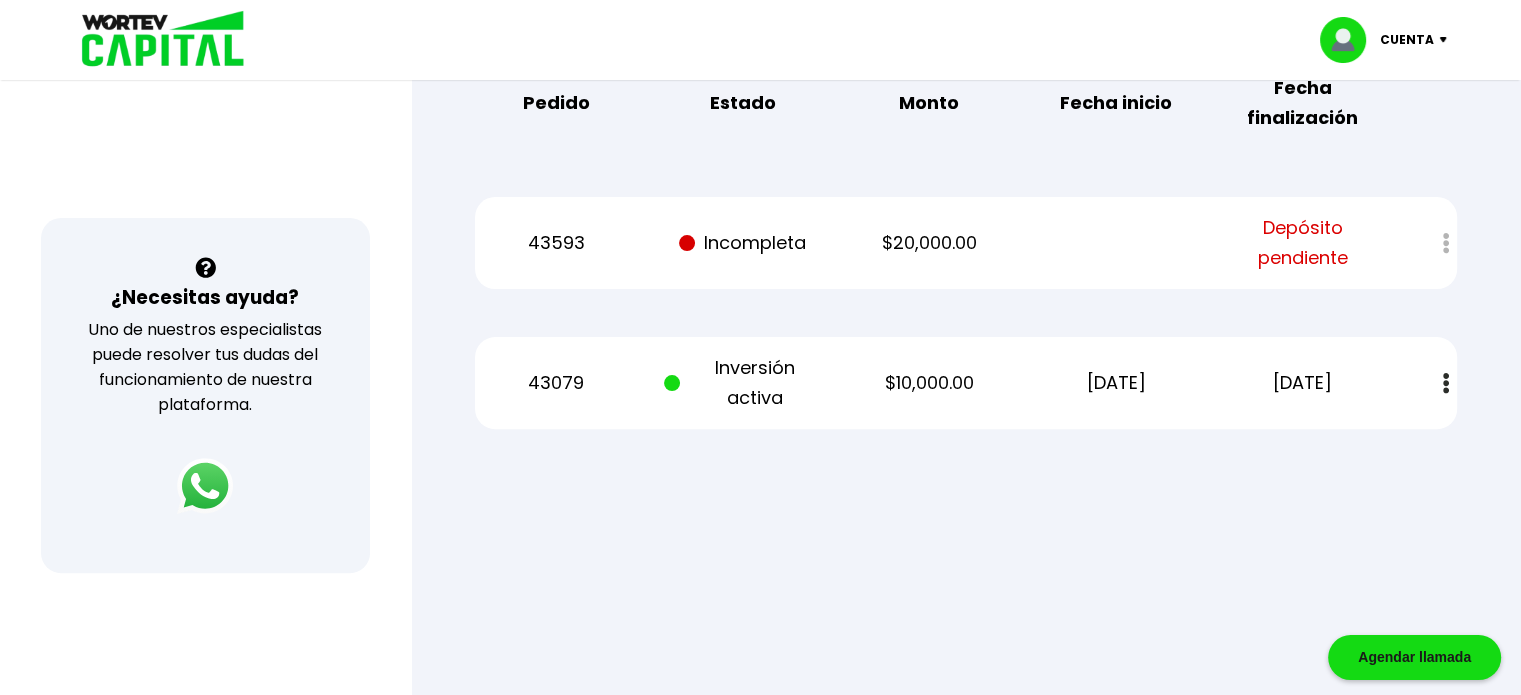 scroll, scrollTop: 600, scrollLeft: 0, axis: vertical 